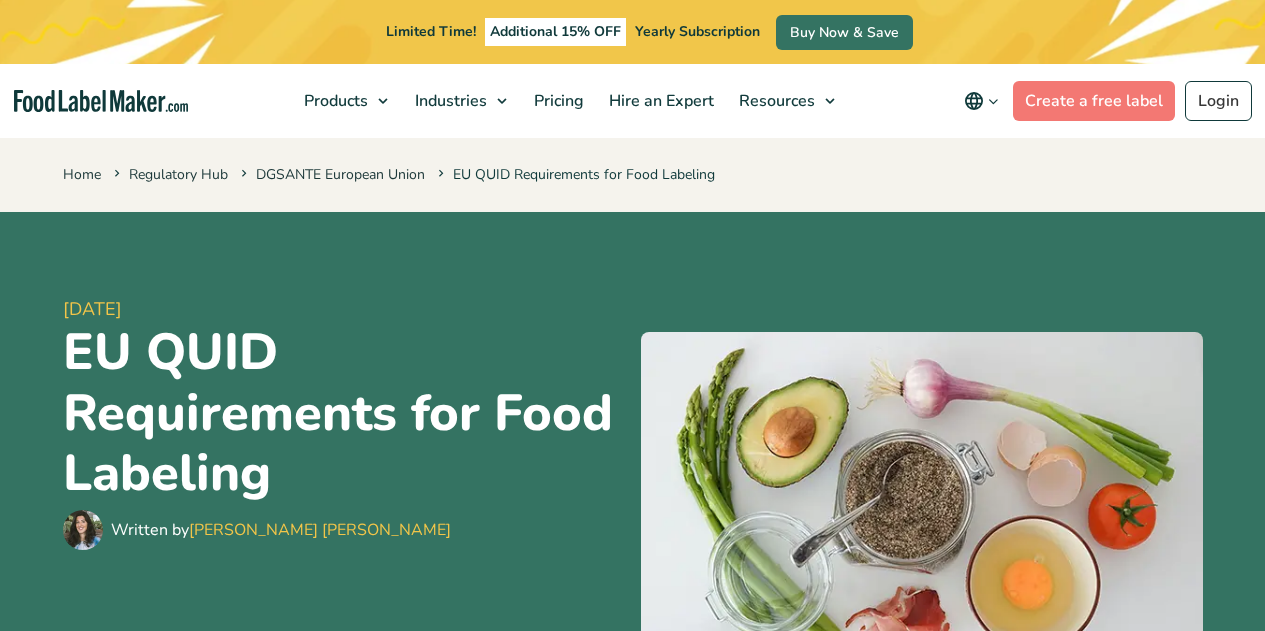 scroll, scrollTop: 400, scrollLeft: 0, axis: vertical 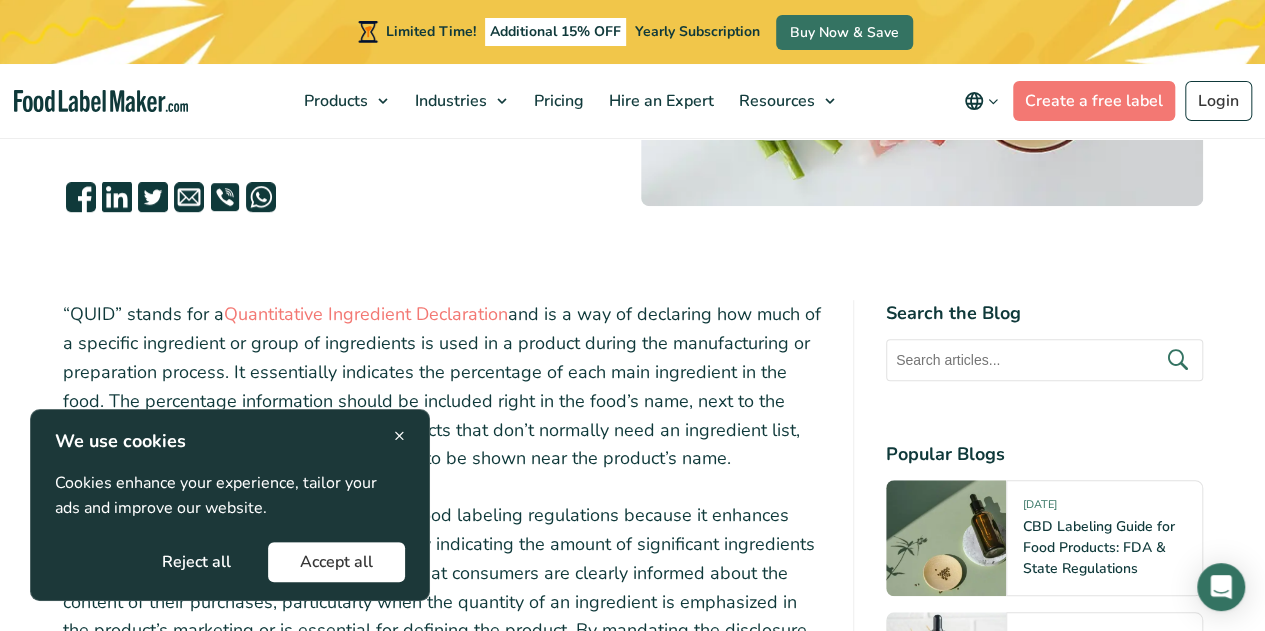click on "×" at bounding box center (399, 435) 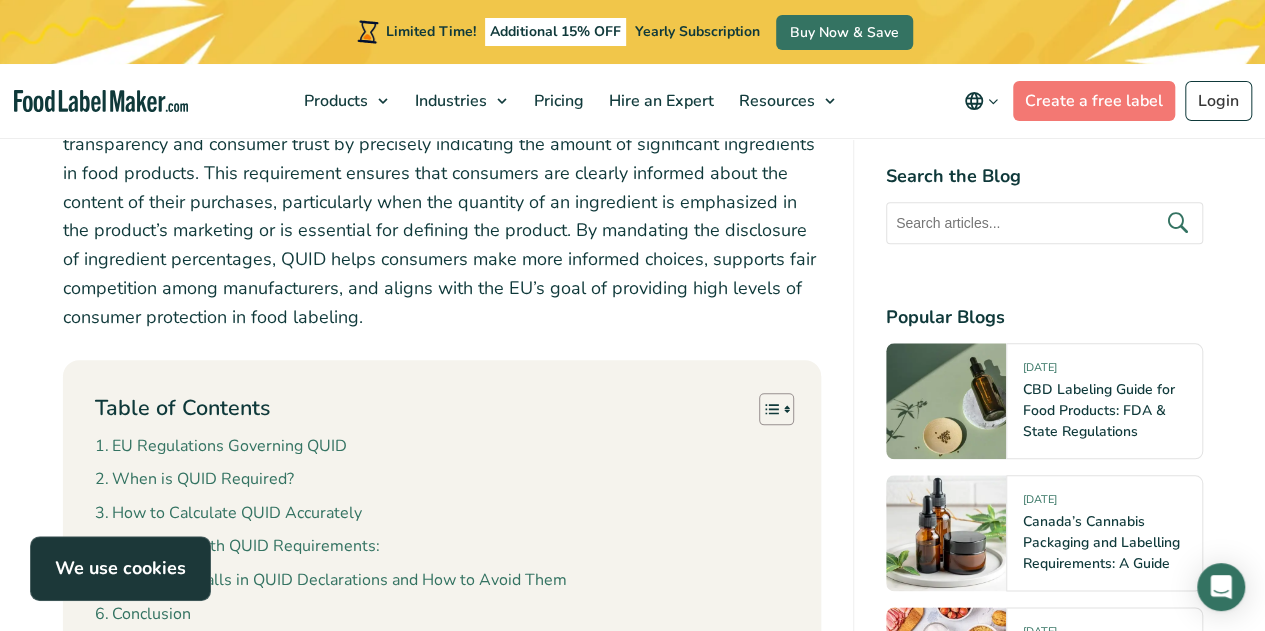 scroll, scrollTop: 1000, scrollLeft: 0, axis: vertical 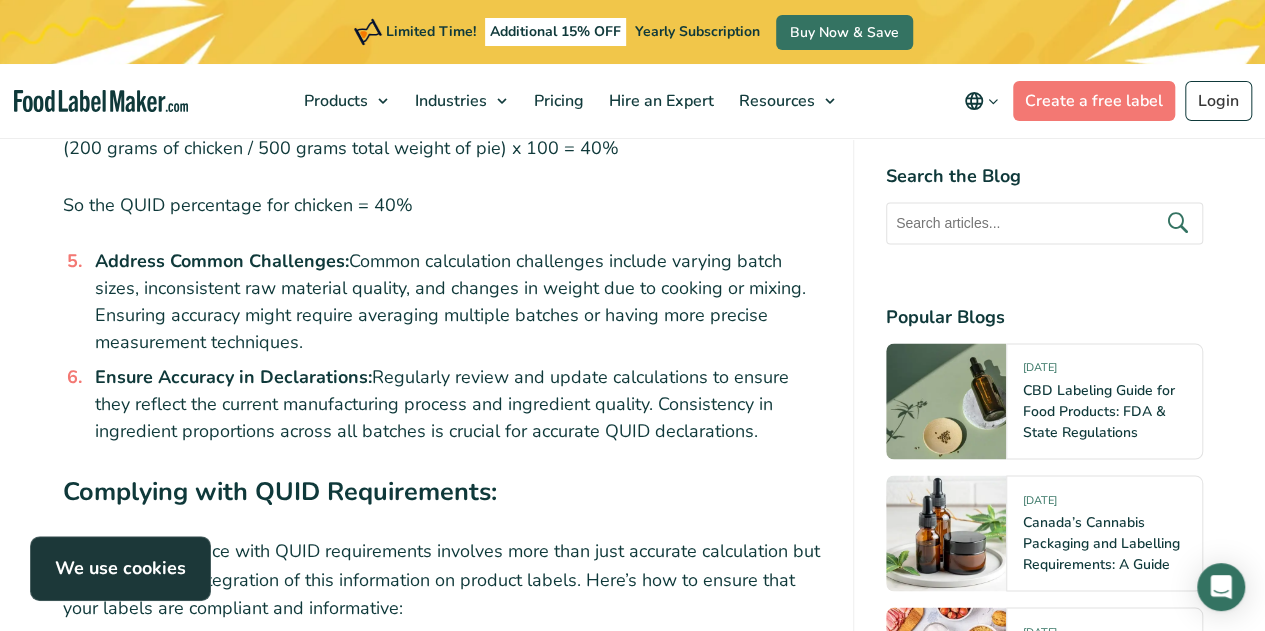 drag, startPoint x: 372, startPoint y: 323, endPoint x: 762, endPoint y: 385, distance: 394.89746 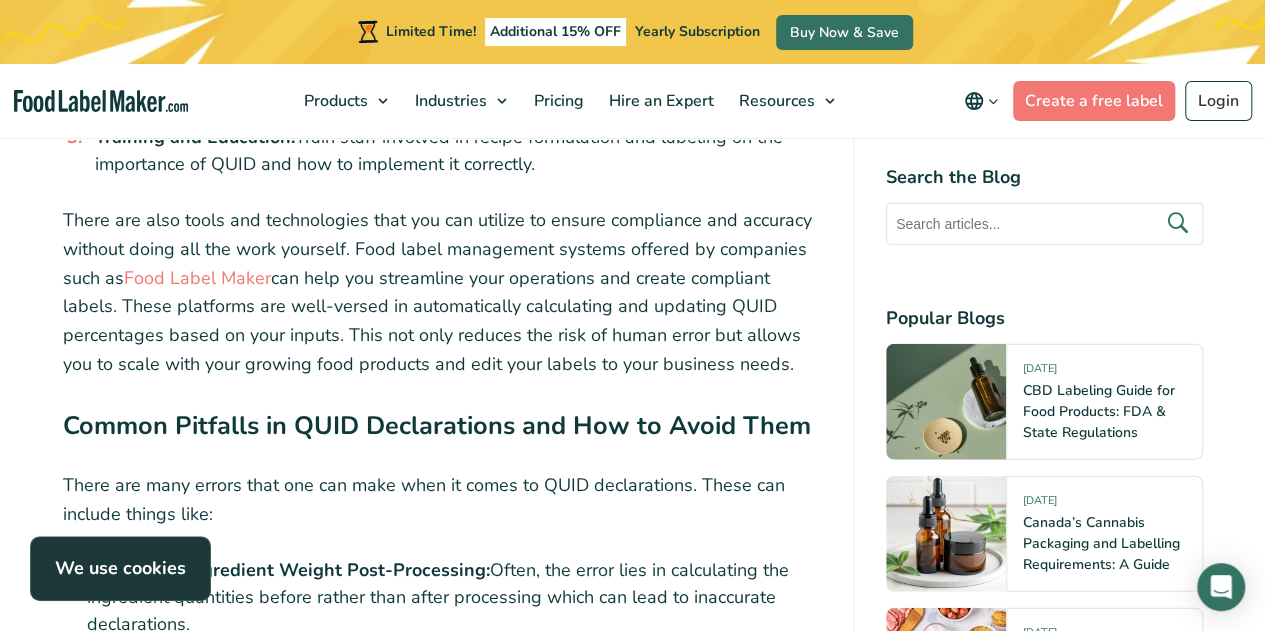 scroll, scrollTop: 6000, scrollLeft: 0, axis: vertical 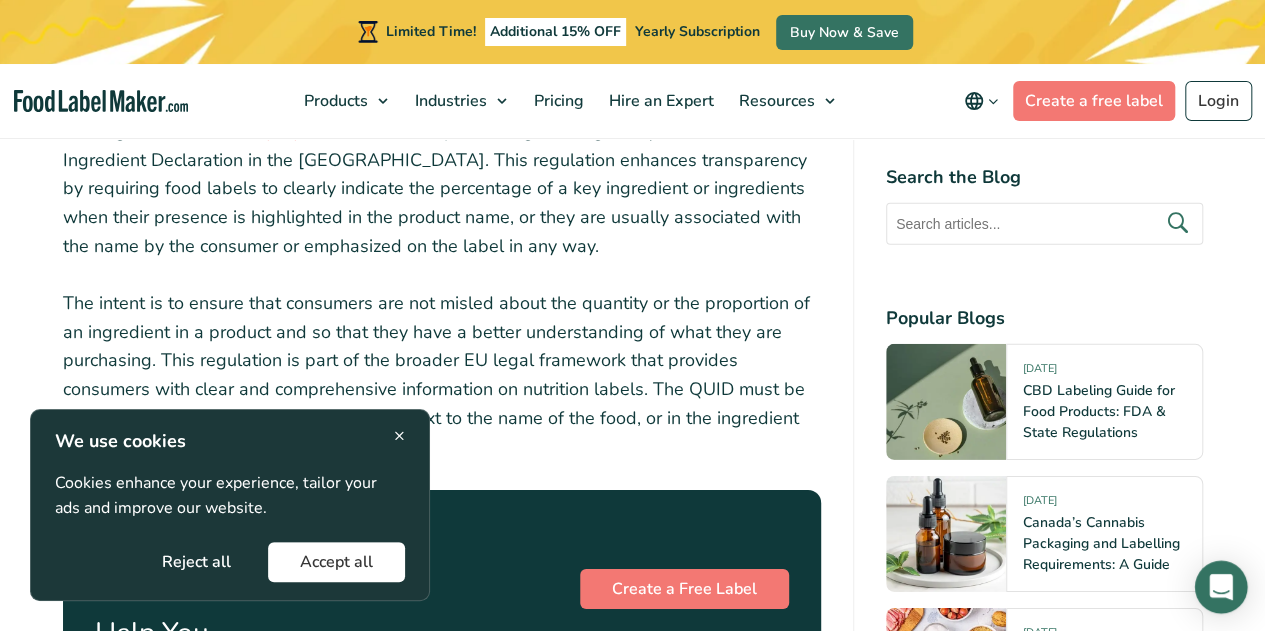 click at bounding box center (1221, 587) 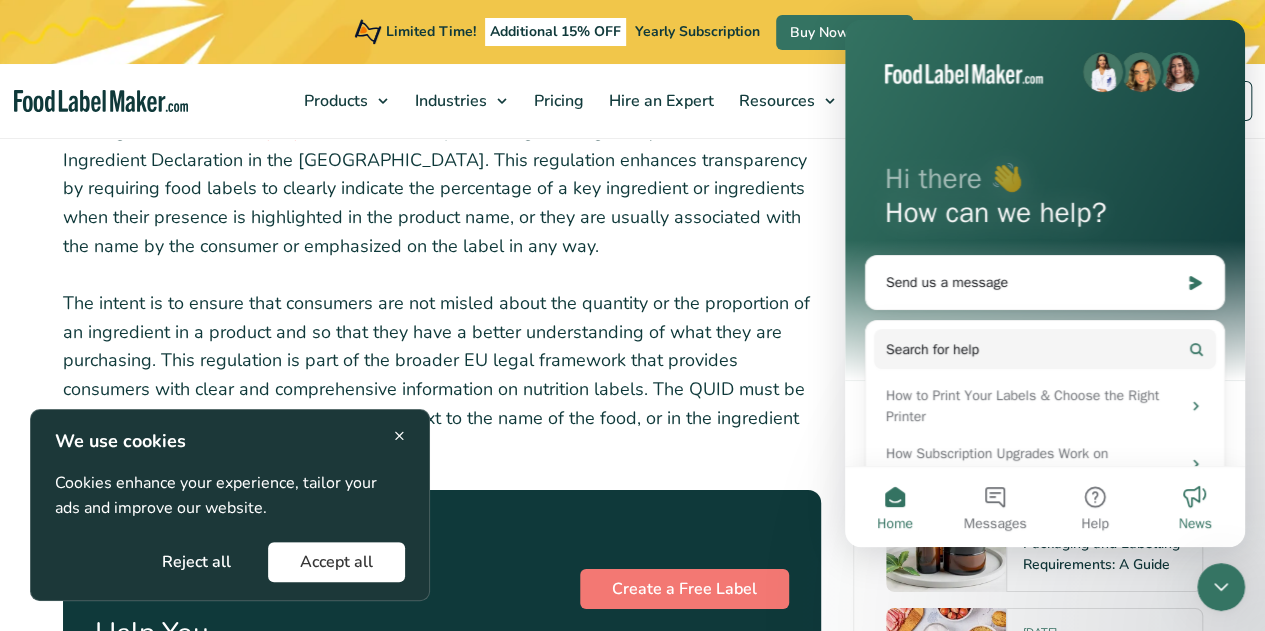 scroll, scrollTop: 0, scrollLeft: 0, axis: both 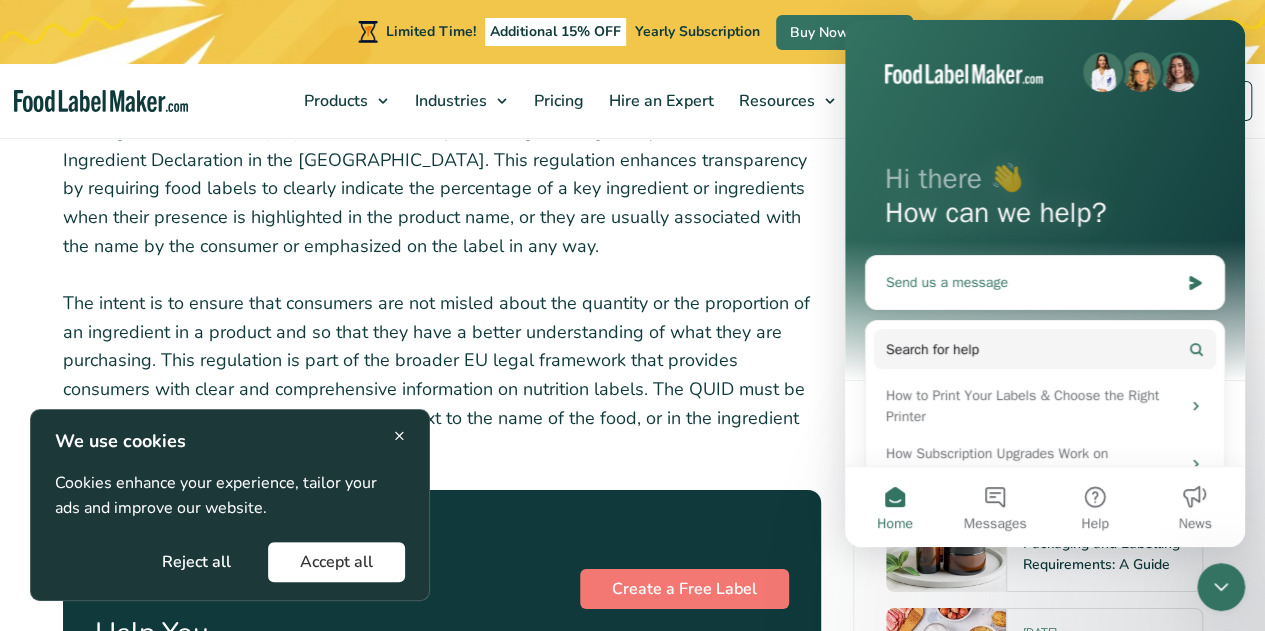 click on "Send us a message" at bounding box center (1032, 282) 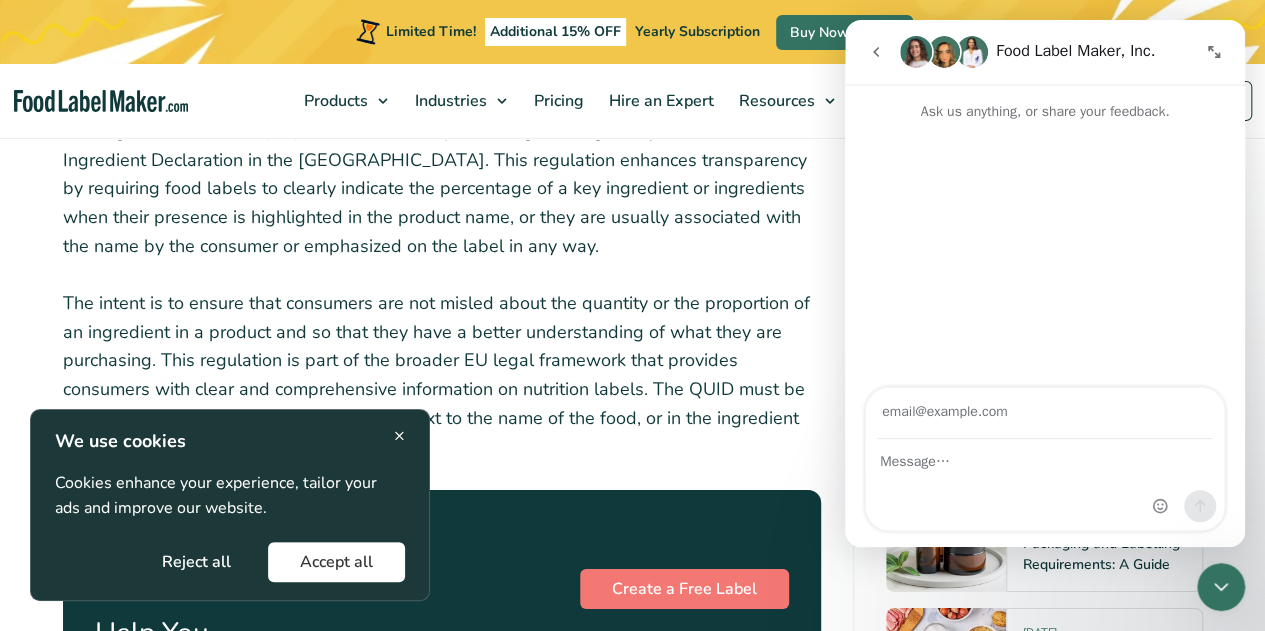 click at bounding box center (1045, 413) 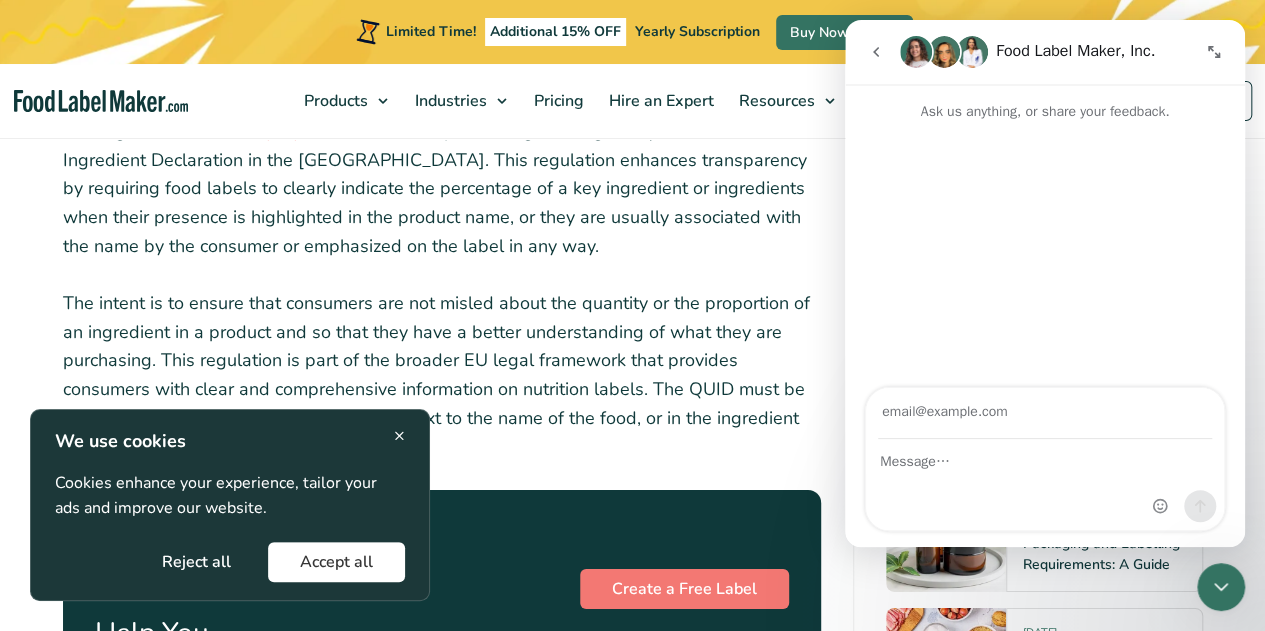 type on "[EMAIL_ADDRESS][DOMAIN_NAME]" 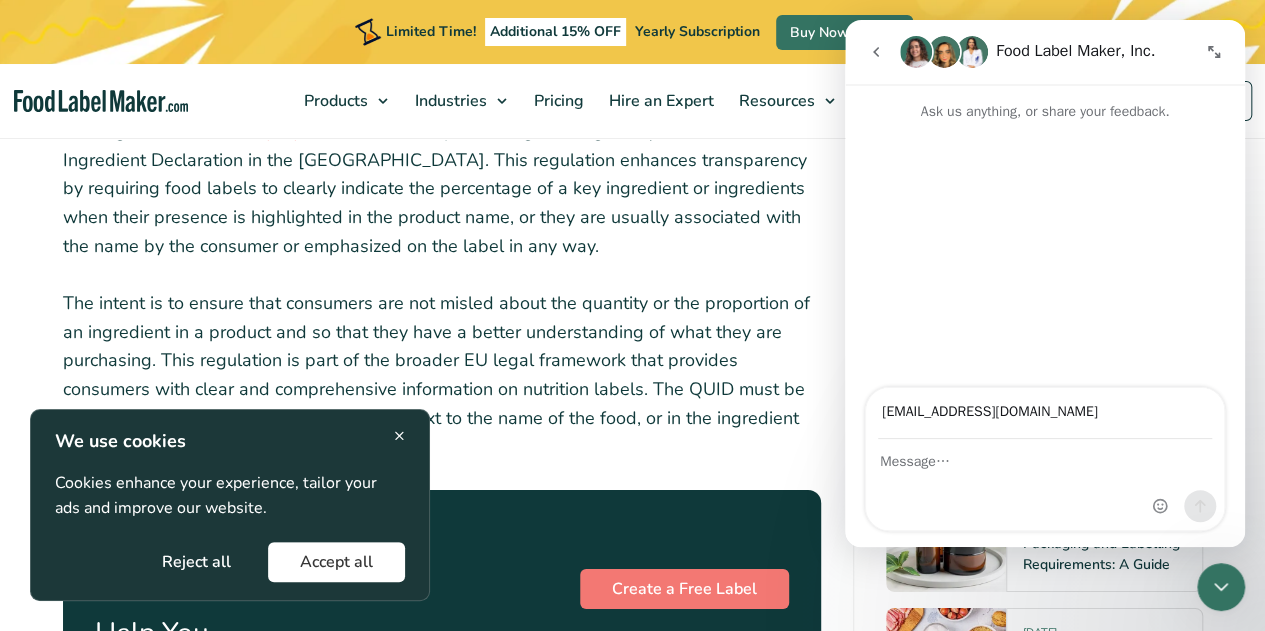 click at bounding box center [1045, 485] 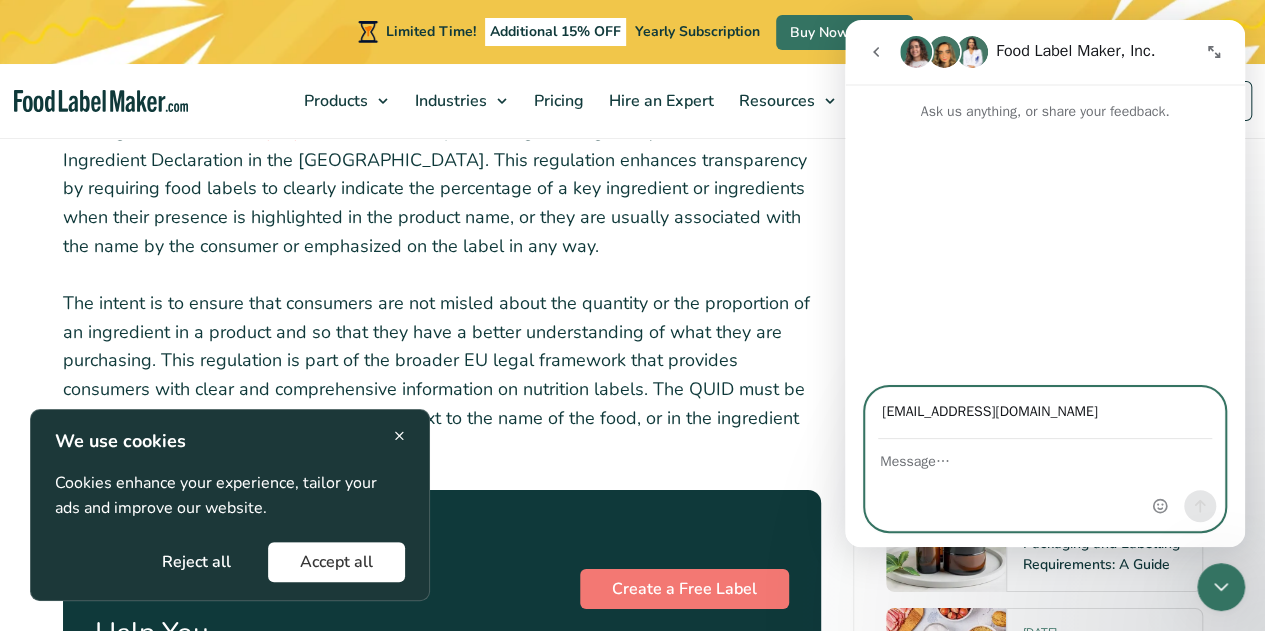 click at bounding box center (1045, 457) 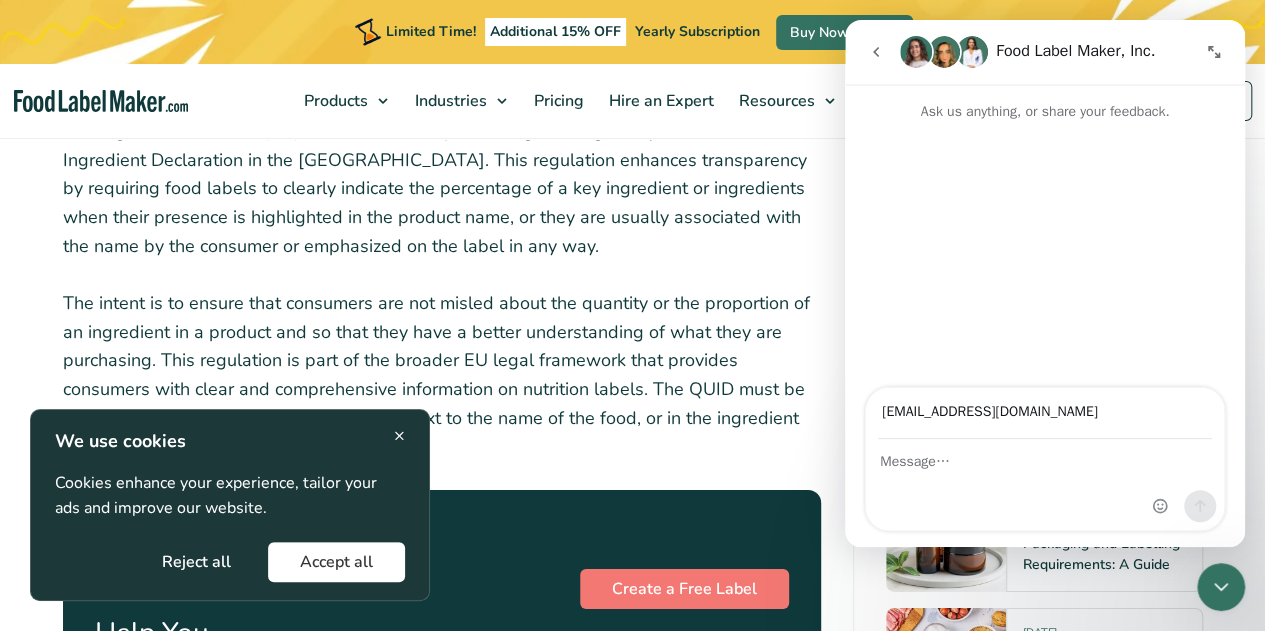 click at bounding box center [1045, 485] 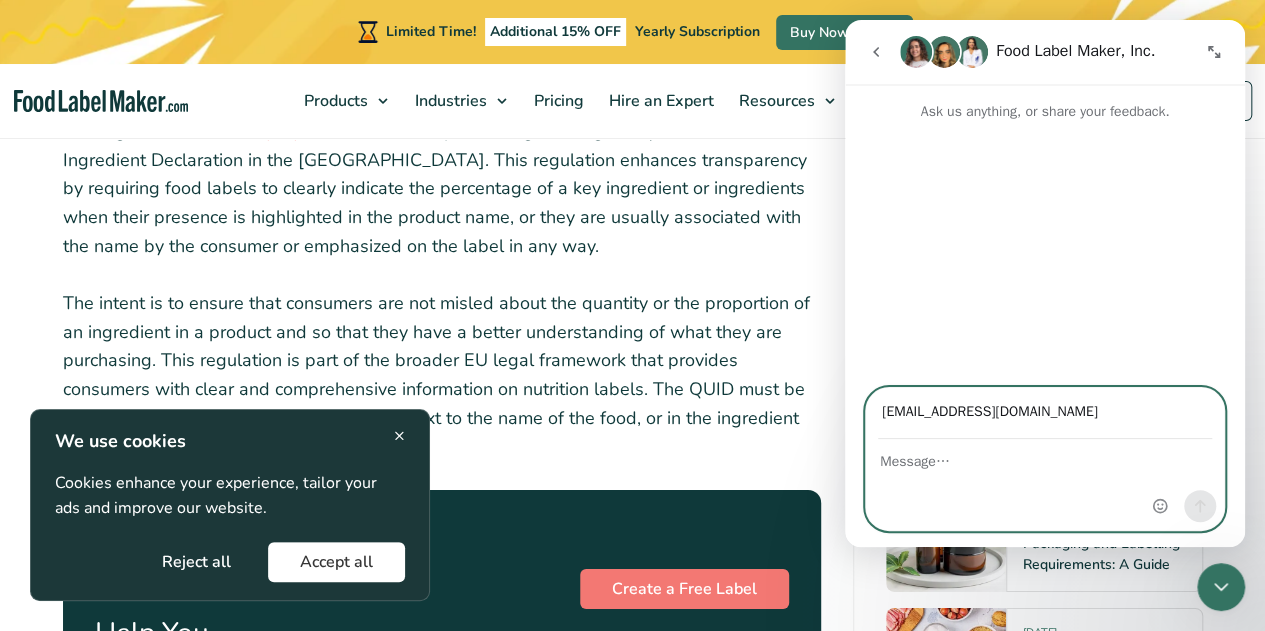 click at bounding box center [1045, 457] 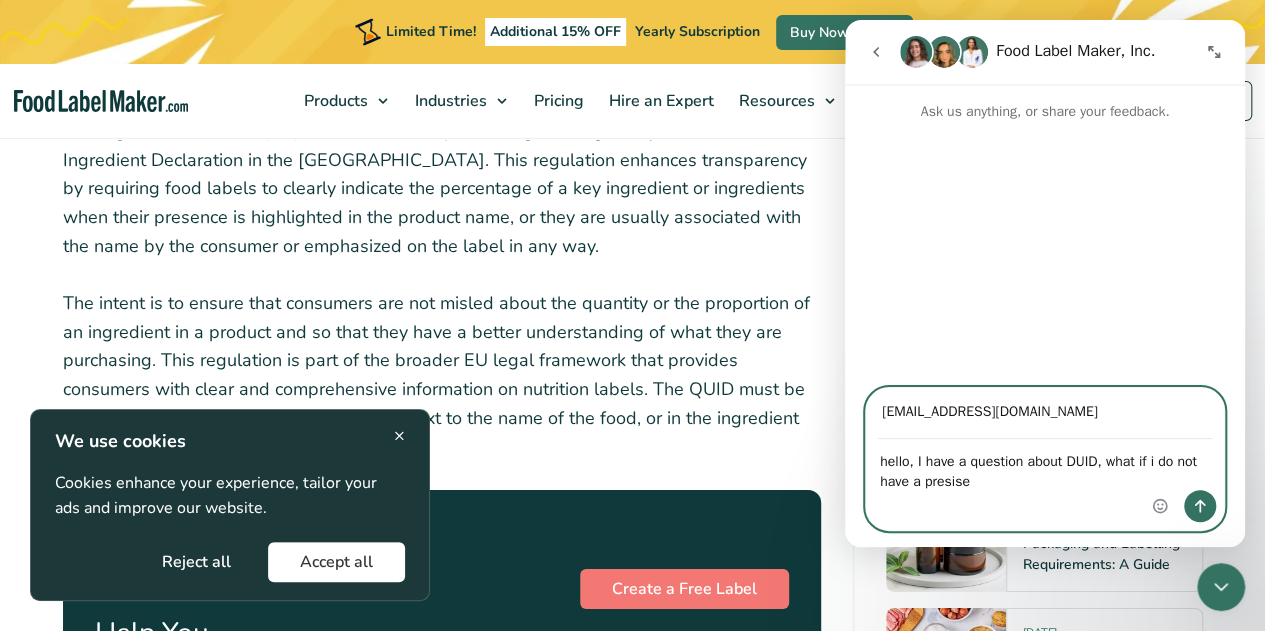 click on "hello, I have a question about DUID, what if i do not have a presise" at bounding box center [1045, 467] 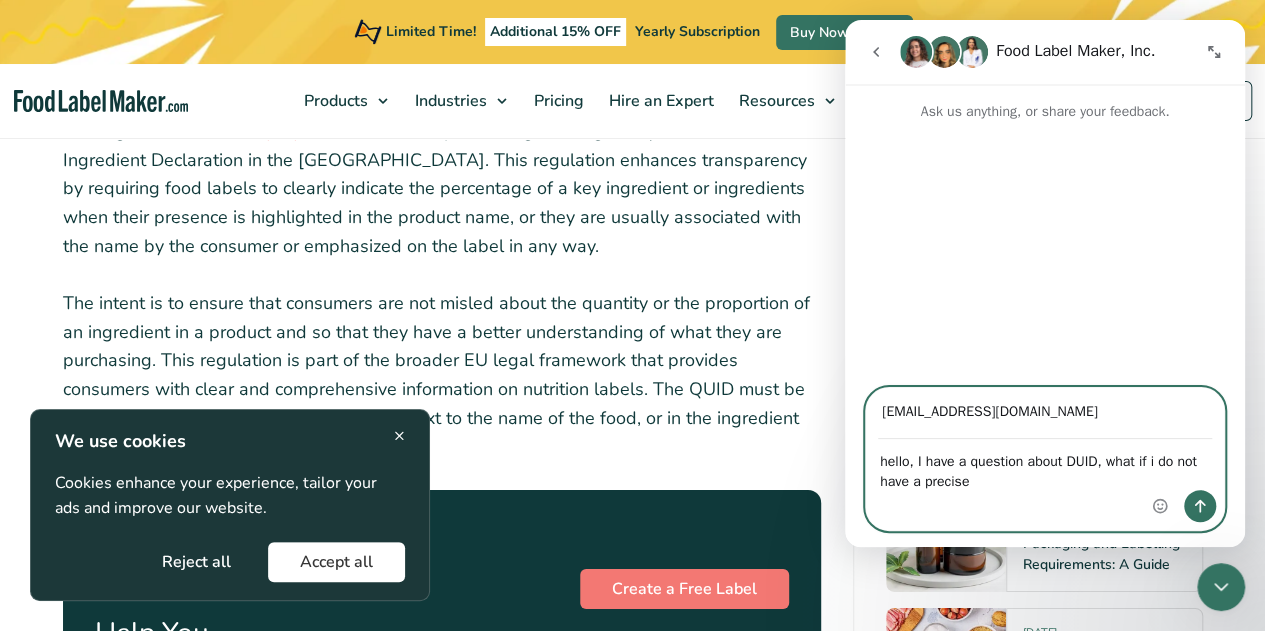 click on "hello, I have a question about DUID, what if i do not have a precise" at bounding box center (1045, 467) 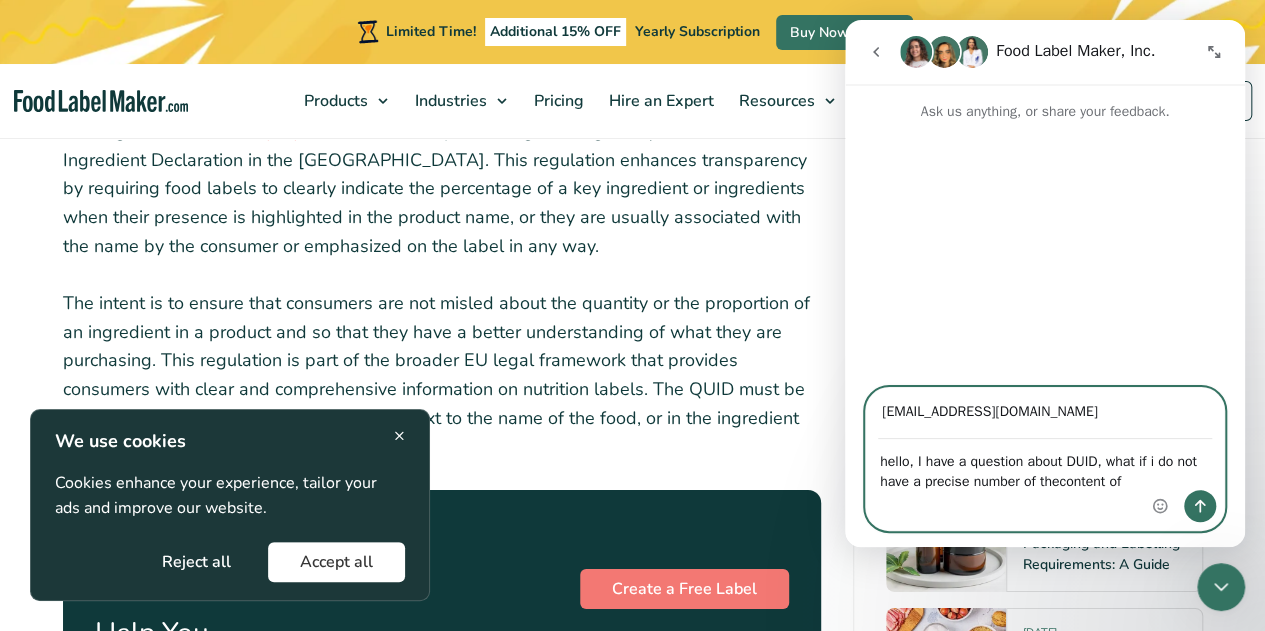 click on "hello, I have a question about DUID, what if i do not have a precise number of thecontent of" at bounding box center [1045, 467] 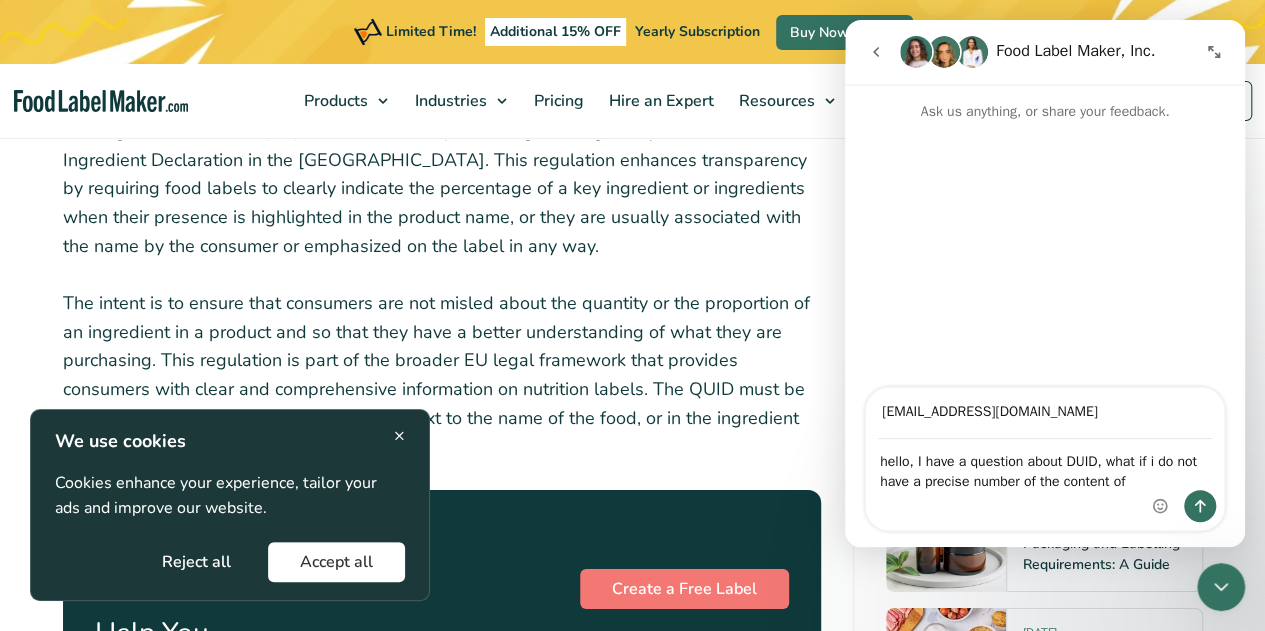 drag, startPoint x: 1190, startPoint y: 475, endPoint x: 1187, endPoint y: 485, distance: 10.440307 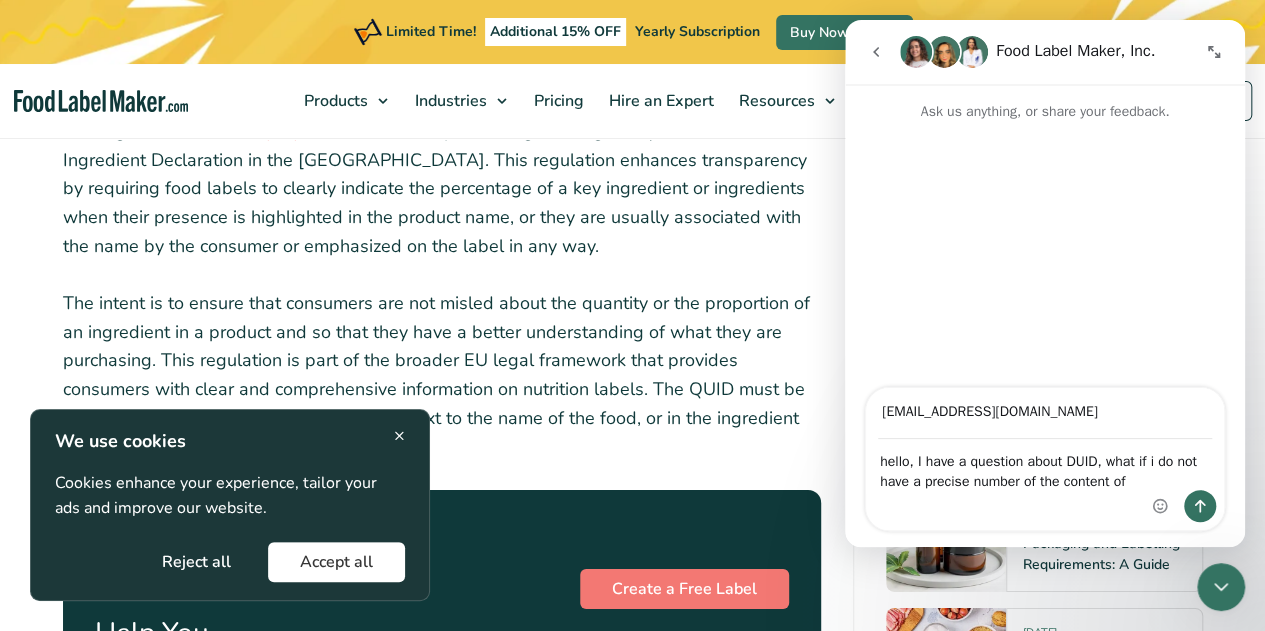 click at bounding box center [1184, 459] 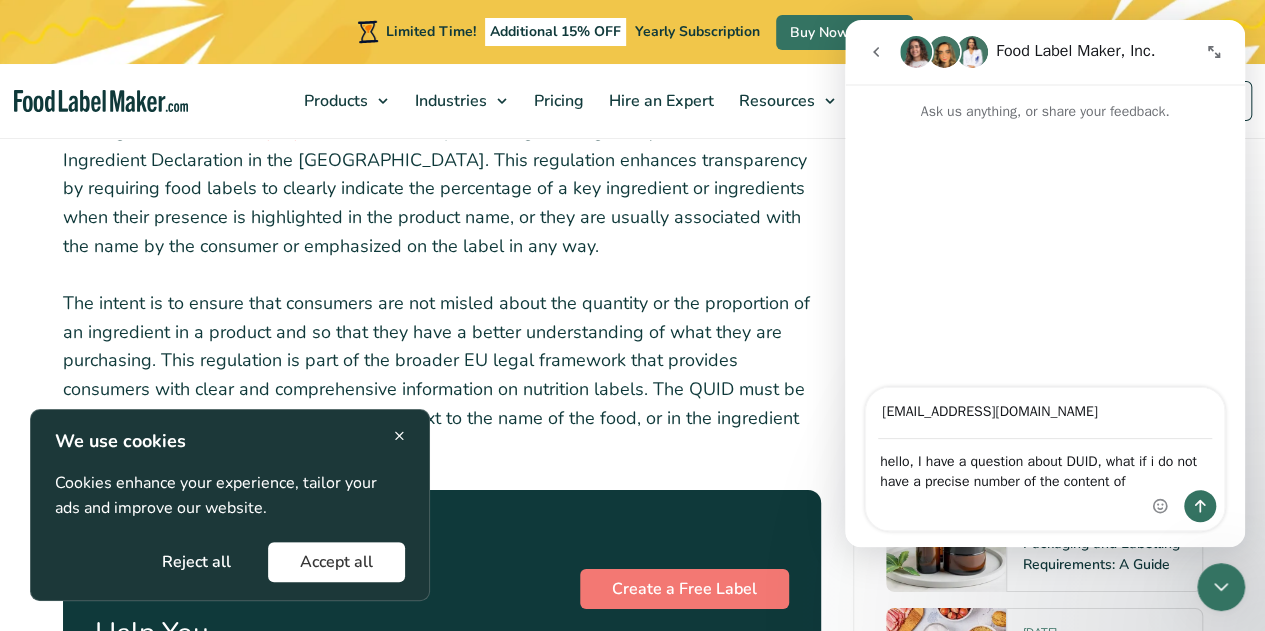 click at bounding box center [1184, 459] 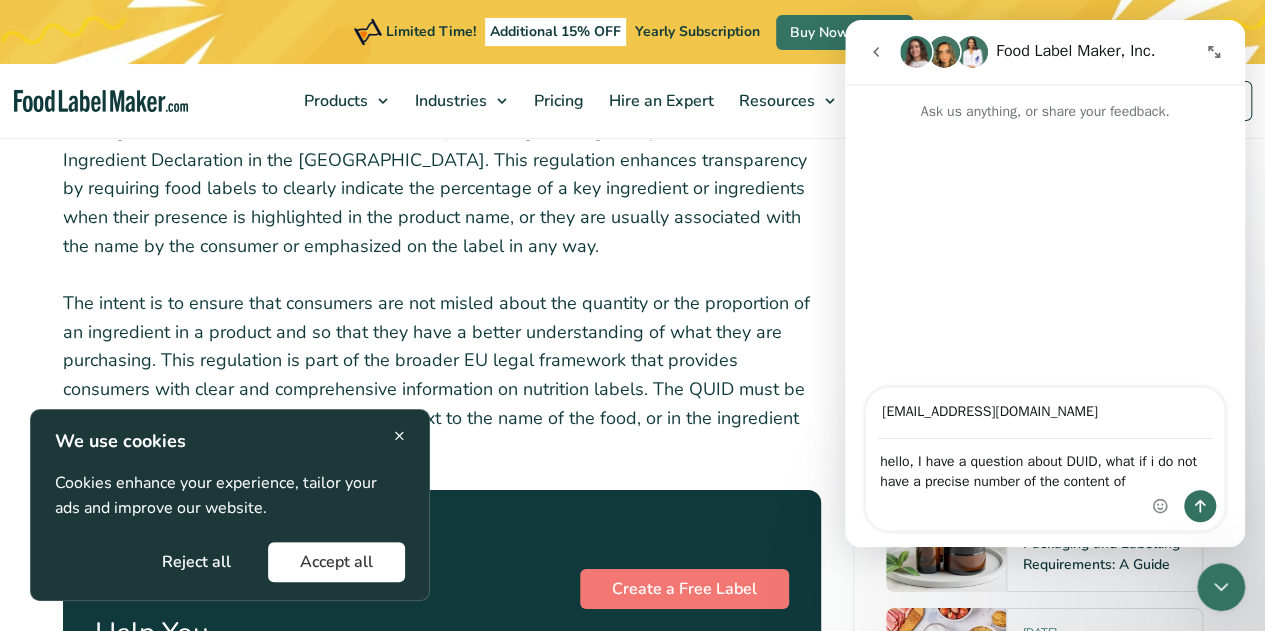 click at bounding box center [1184, 459] 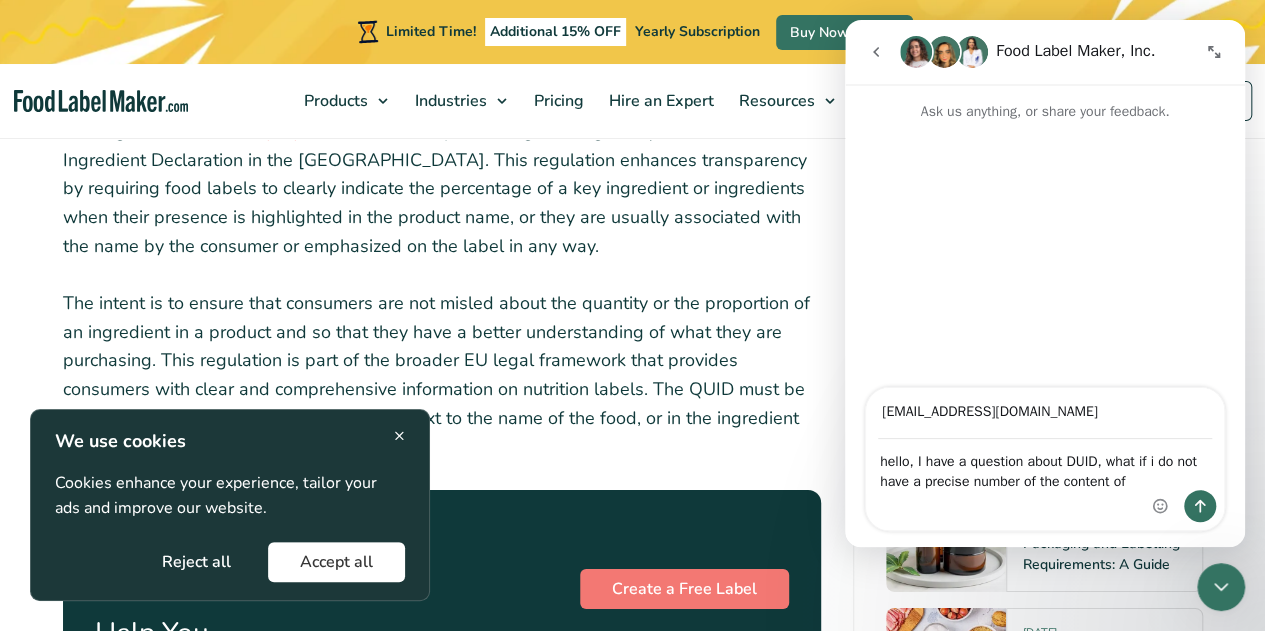 click at bounding box center [1184, 459] 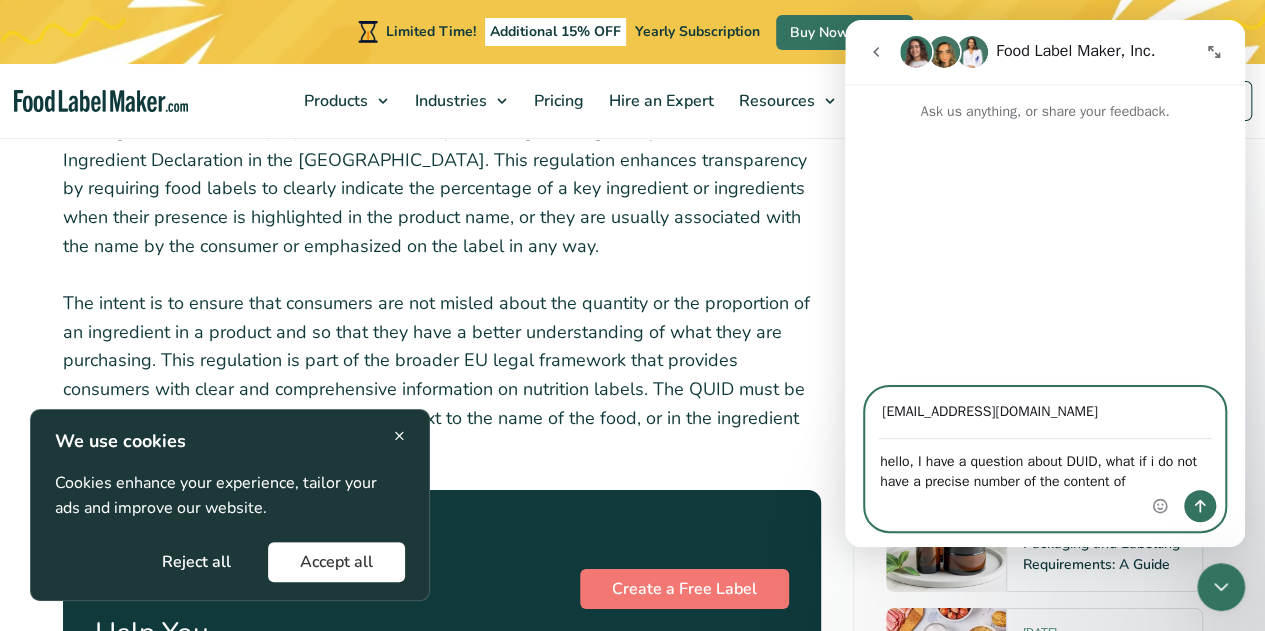drag, startPoint x: 1131, startPoint y: 481, endPoint x: 1060, endPoint y: 499, distance: 73.24616 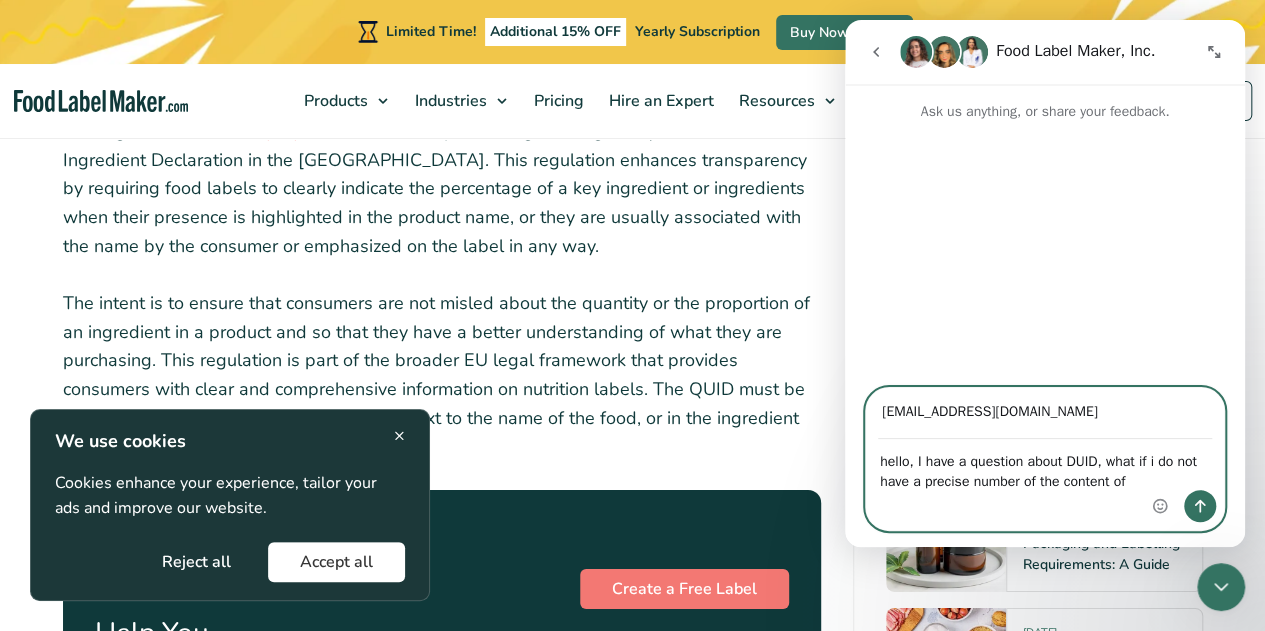 click on "hello, I have a question about DUID, what if i do not have a precise number of the content of" at bounding box center [1045, 467] 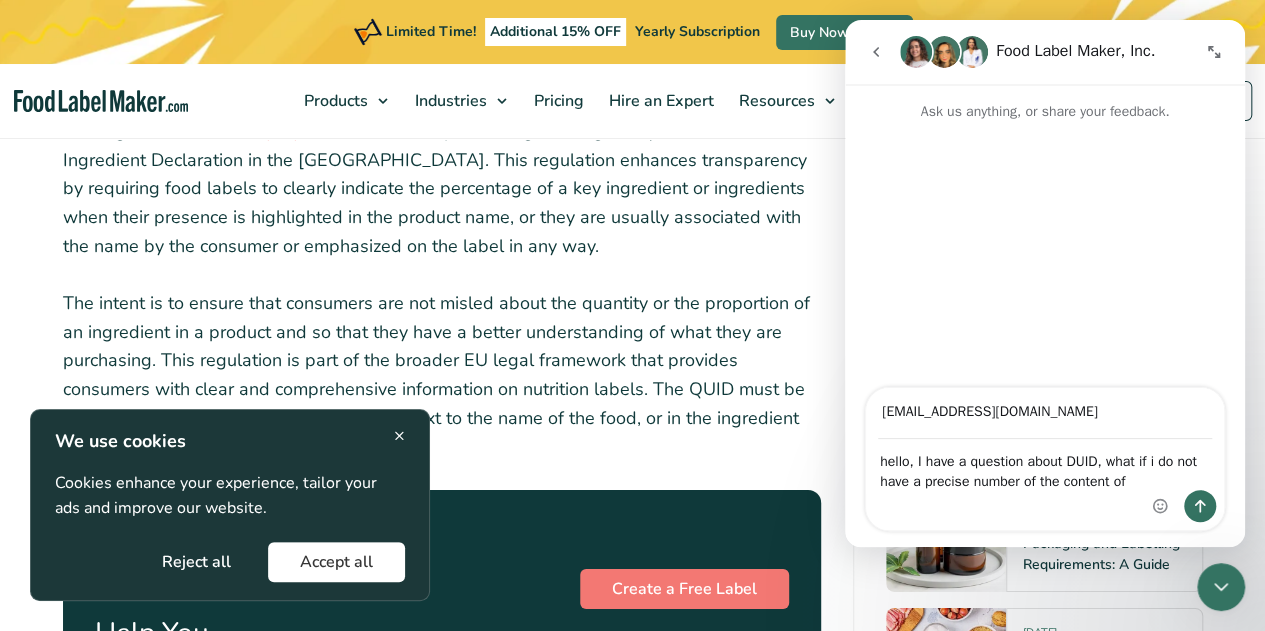 click at bounding box center [1184, 459] 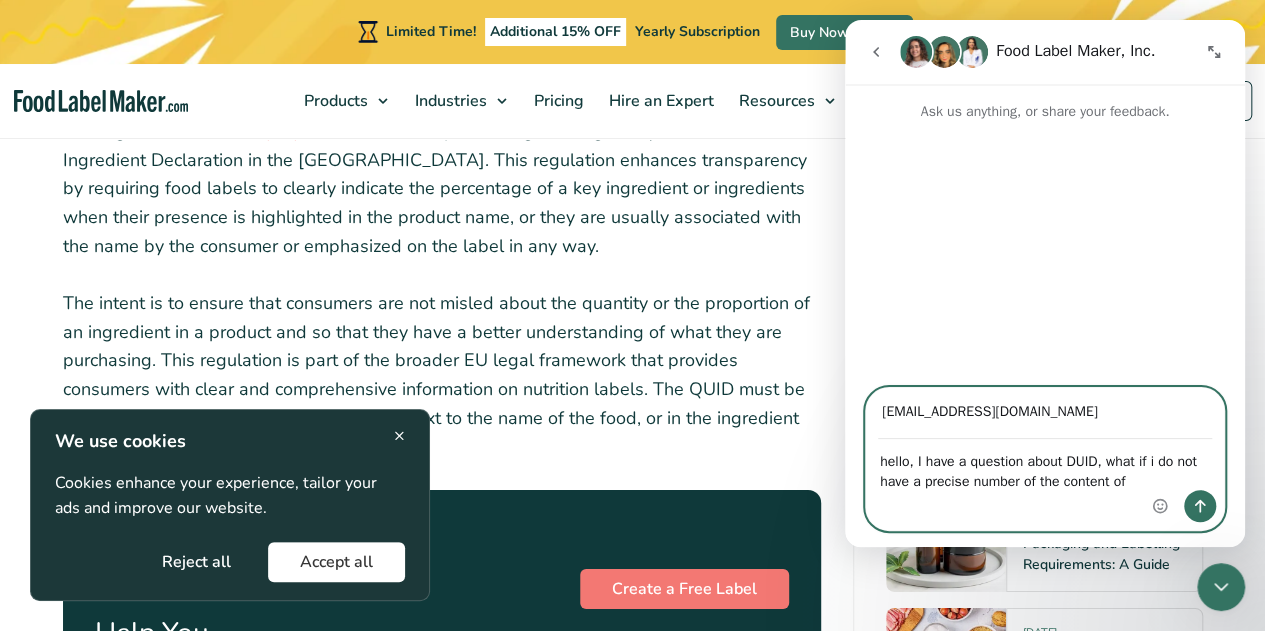 click on "hello, I have a question about DUID, what if i do not have a precise number of the content of" at bounding box center [1045, 467] 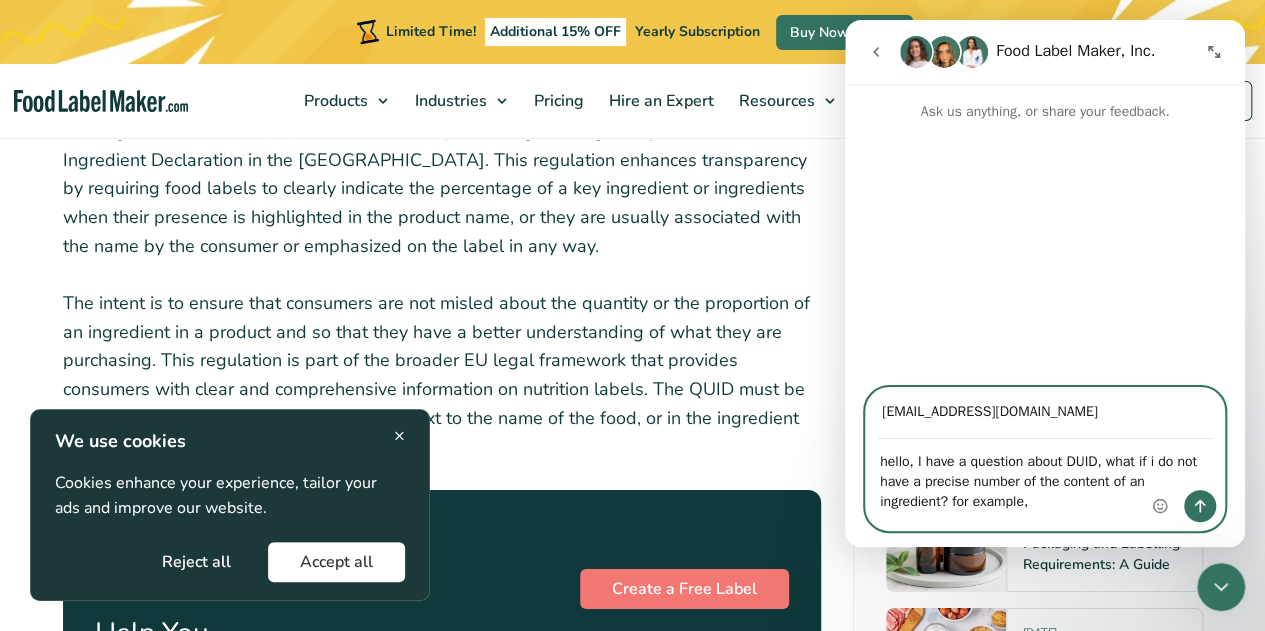 click on "hello, I have a question about DUID, what if i do not have a precise number of the content of an ingredient? for example," at bounding box center [1045, 477] 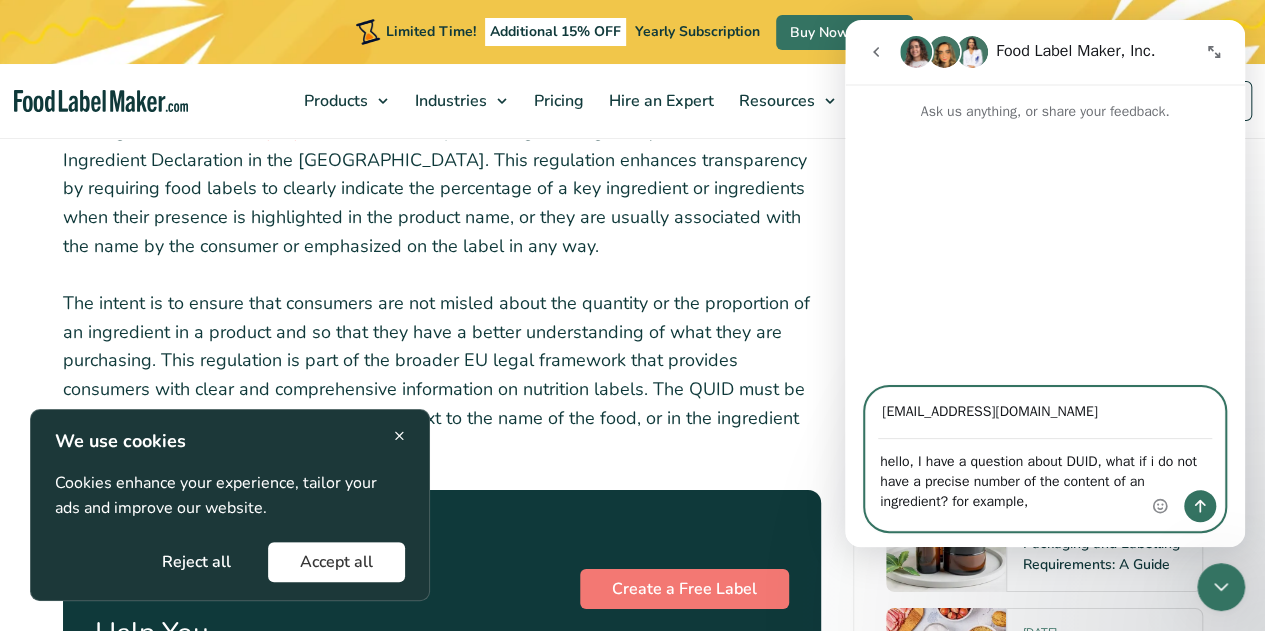 paste on "Fruit cereal" 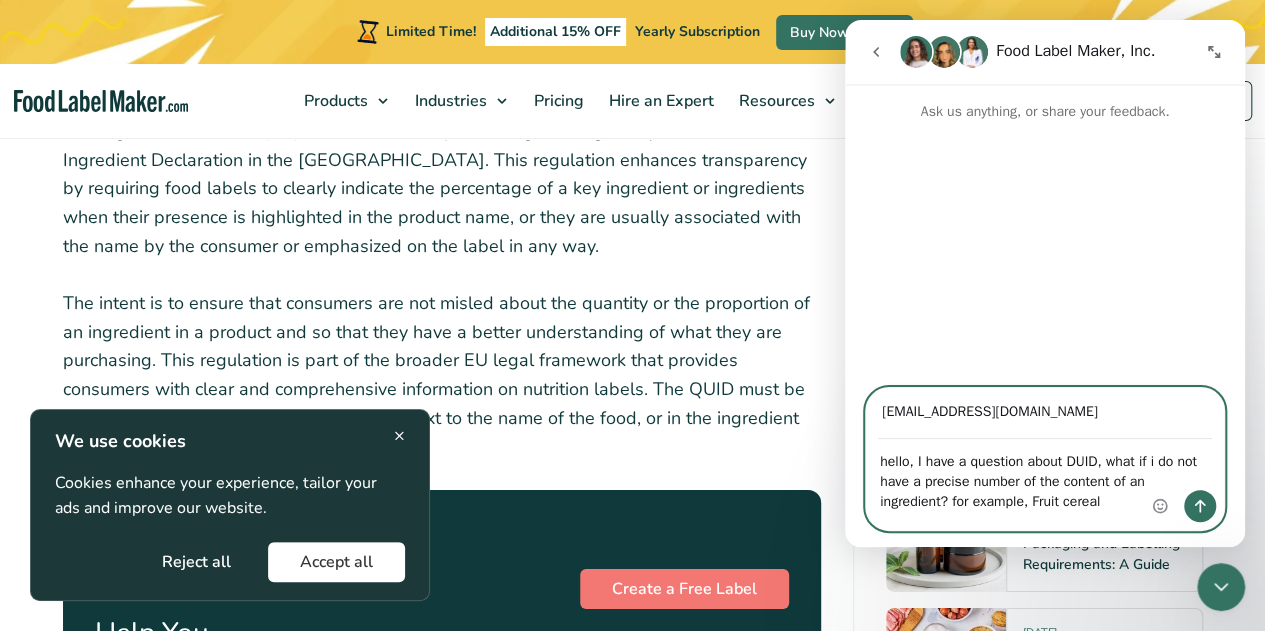 click on "hello, I have a question about DUID, what if i do not have a precise number of the content of an ingredient? for example, Fruit cereal" at bounding box center [1045, 477] 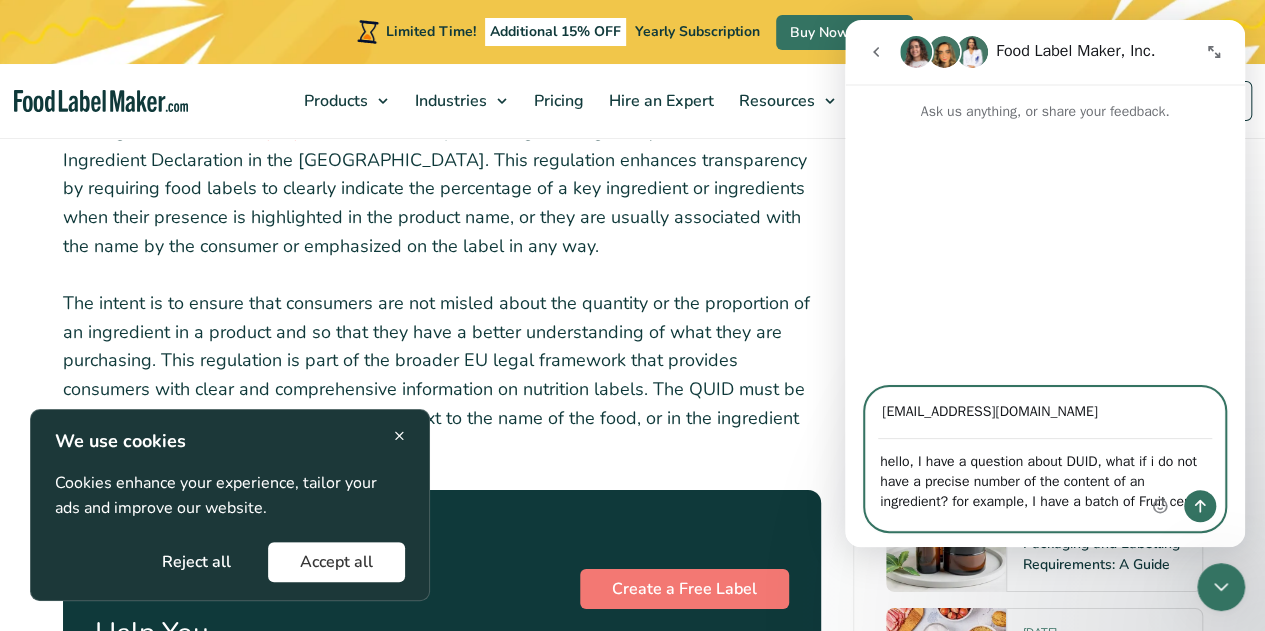 click on "hello, I have a question about DUID, what if i do not have a precise number of the content of an ingredient? for example, I have a batch of Fruit cereal" at bounding box center [1045, 477] 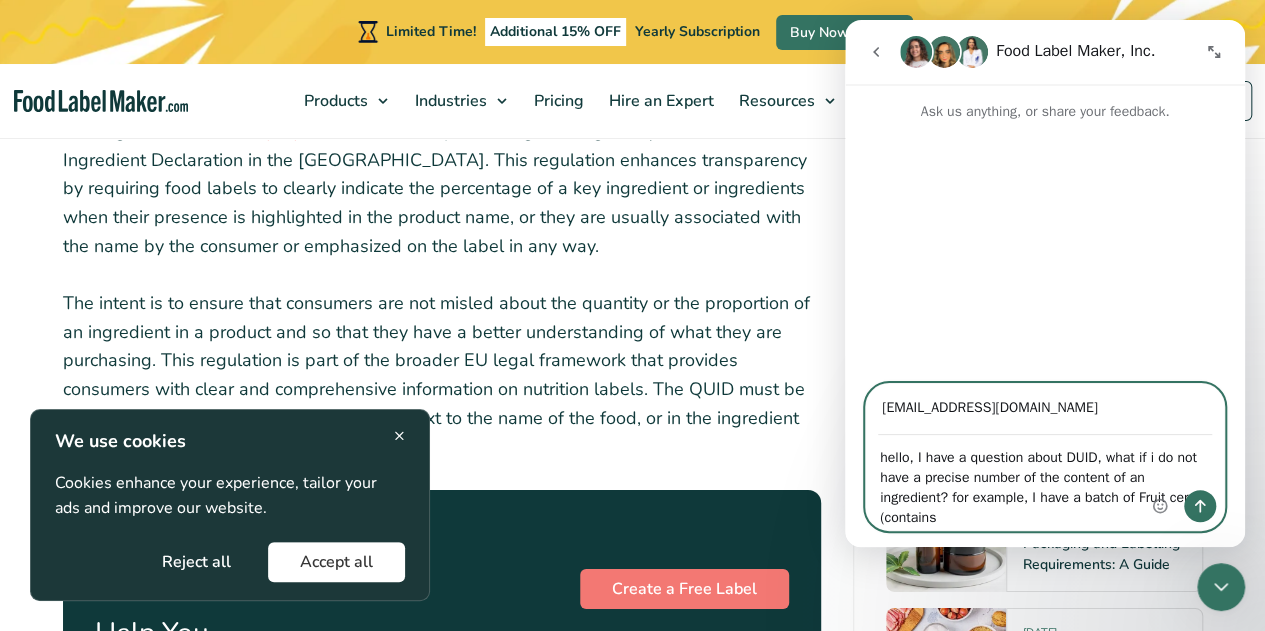 paste on "Dried fruit and oatmeal" 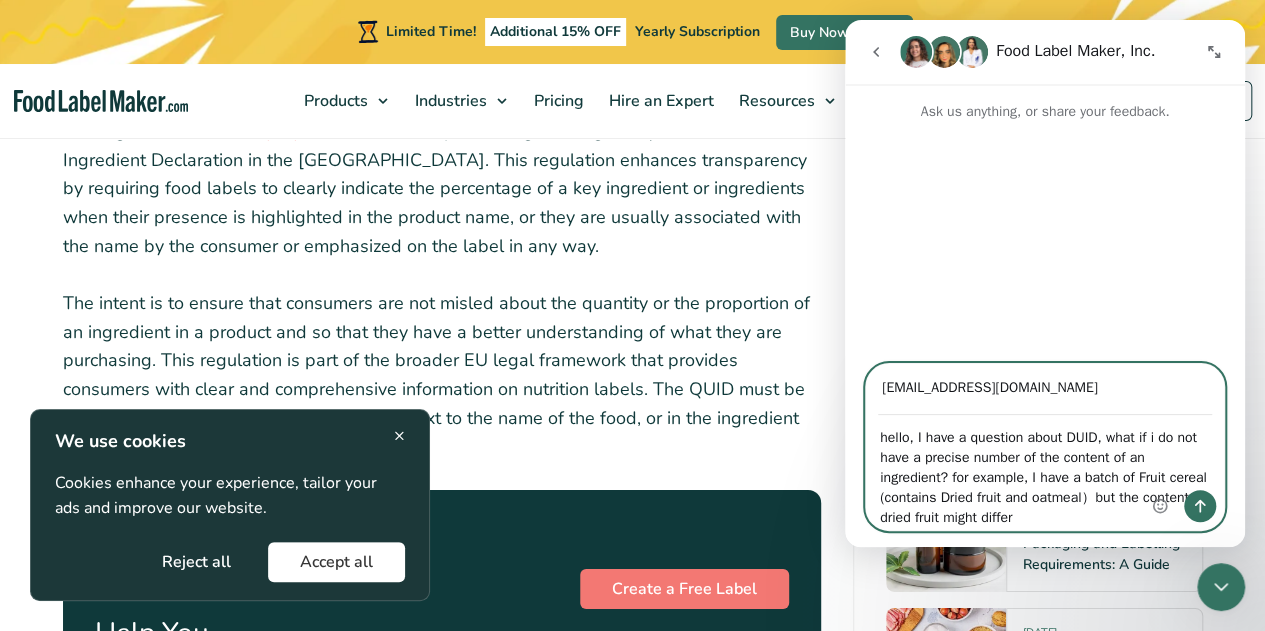 click on "hello, I have a question about DUID, what if i do not have a precise number of the content of an ingredient? for example, I have a batch of Fruit cereal (contains Dried fruit and oatmeal）but the content of dried fruit might differ" at bounding box center [1045, 473] 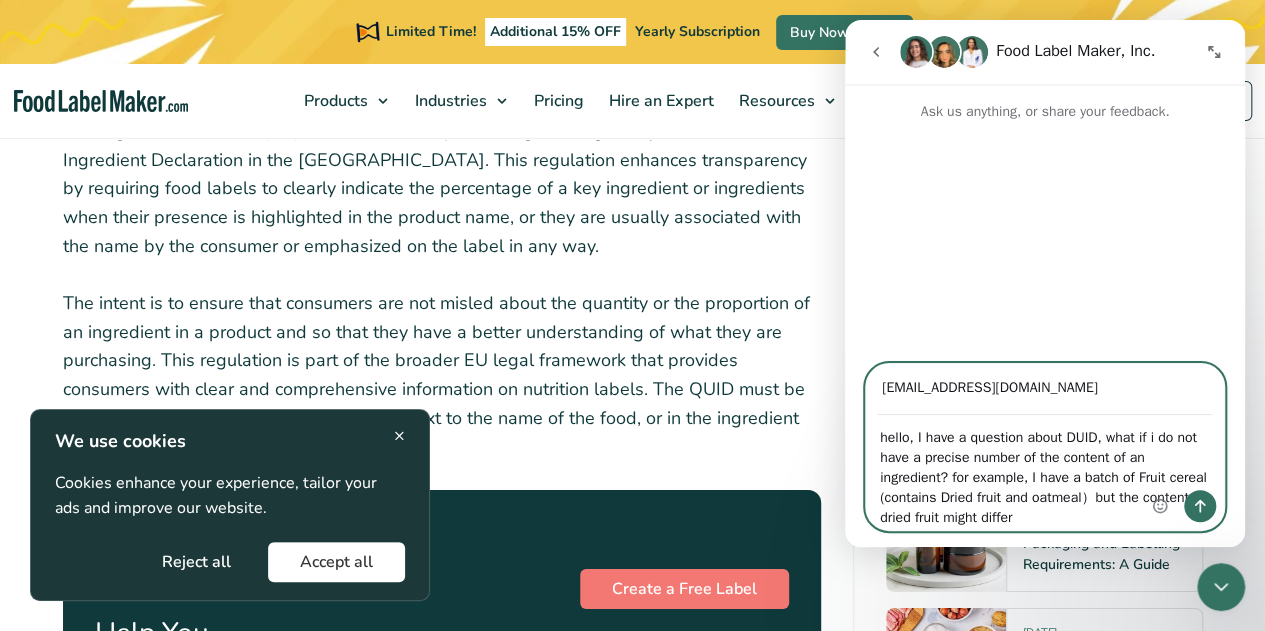 click on "hello, I have a question about DUID, what if i do not have a precise number of the content of an ingredient? for example, I have a batch of Fruit cereal (contains Dried fruit and oatmeal）but the content of dried fruit might differ" at bounding box center [1045, 473] 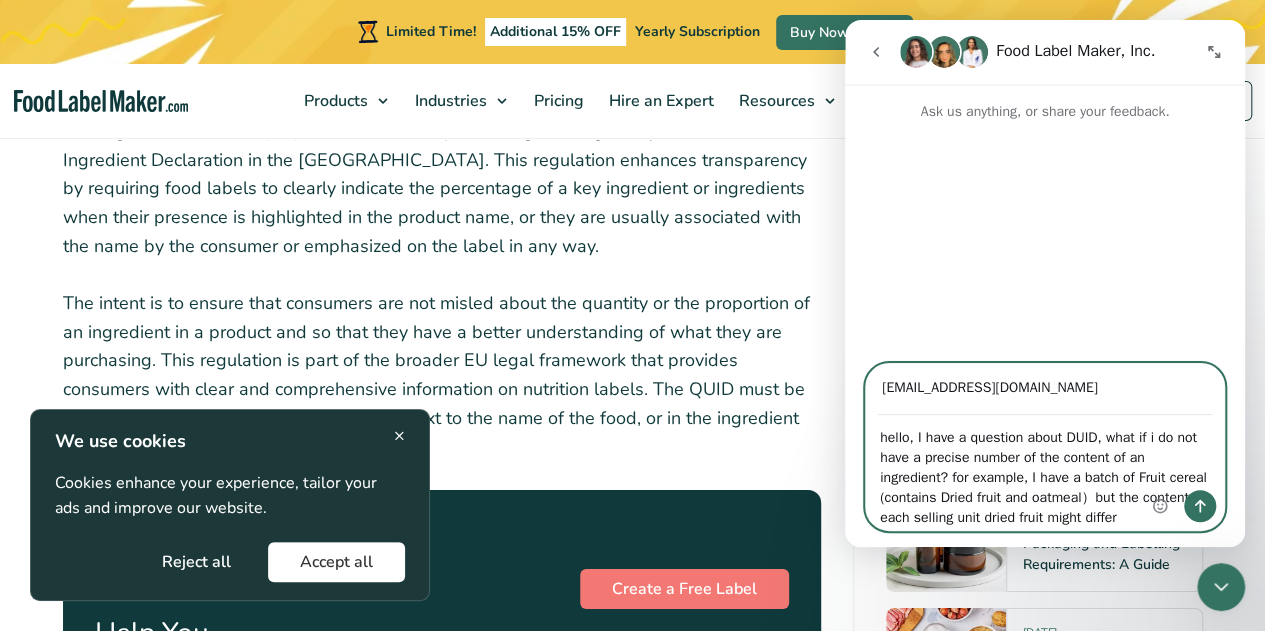 drag, startPoint x: 1062, startPoint y: 499, endPoint x: 1120, endPoint y: 505, distance: 58.30952 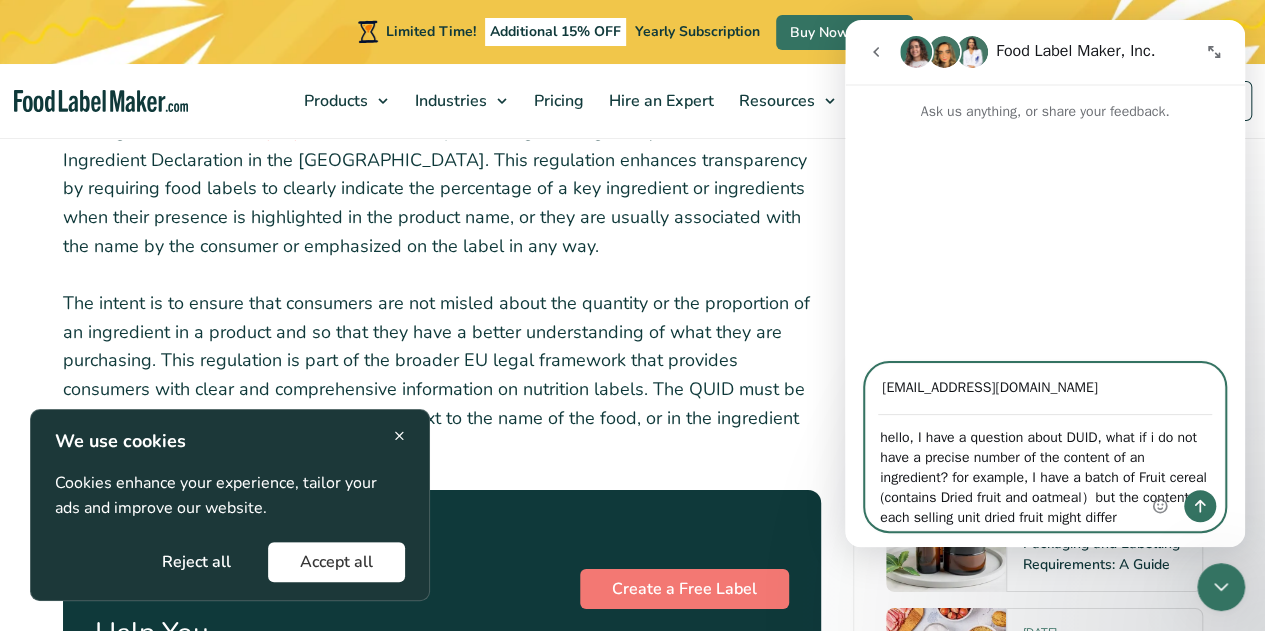 click on "hello, I have a question about DUID, what if i do not have a precise number of the content of an ingredient? for example, I have a batch of Fruit cereal (contains Dried fruit and oatmeal）but the content of each selling unit dried fruit might differ" at bounding box center [1045, 473] 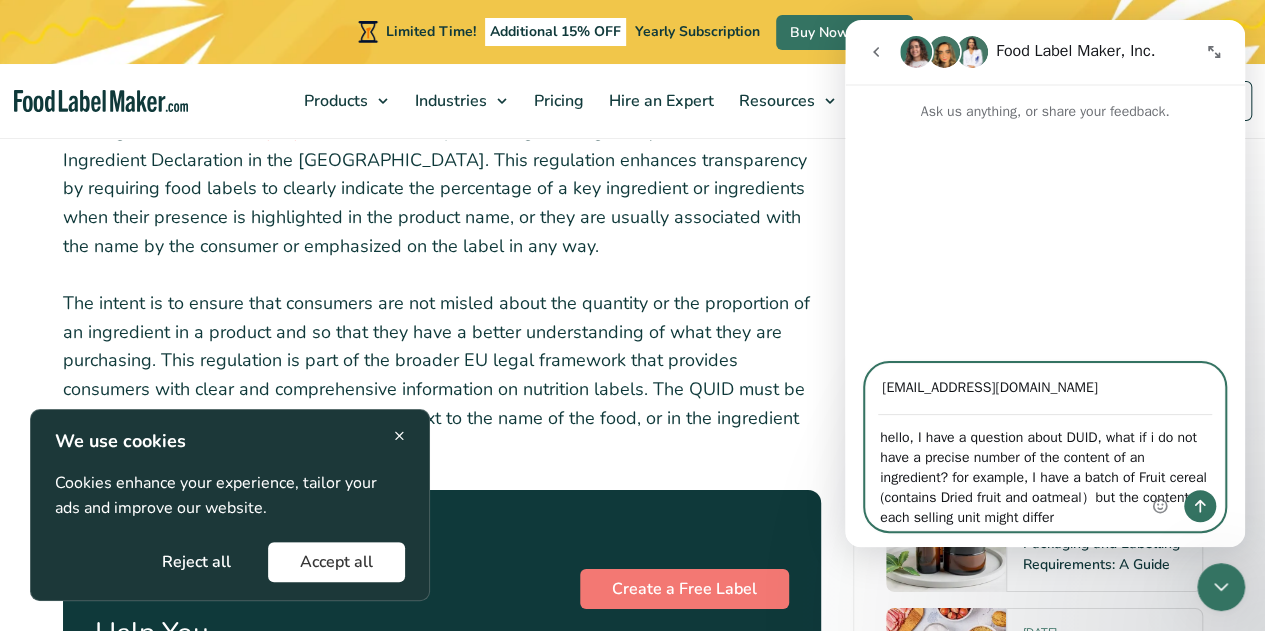 click on "hello, I have a question about DUID, what if i do not have a precise number of the content of an ingredient? for example, I have a batch of Fruit cereal (contains Dried fruit and oatmeal）but the content of each selling unit might differ" at bounding box center [1045, 473] 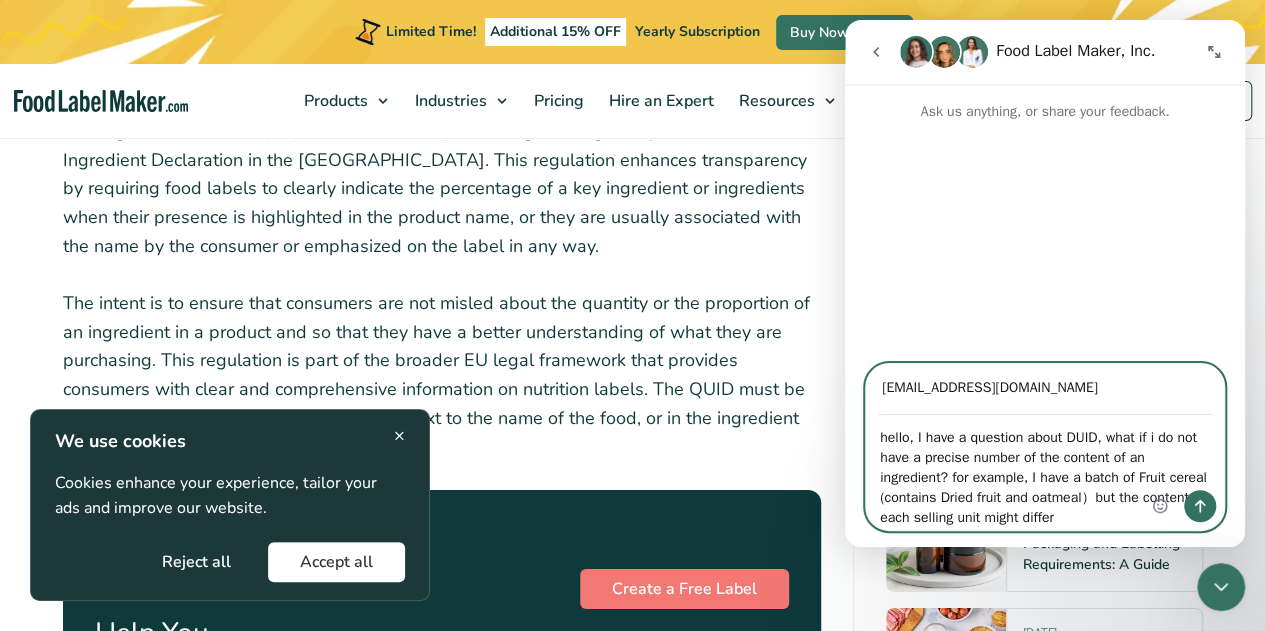 click on "hello, I have a question about DUID, what if i do not have a precise number of the content of an ingredient? for example, I have a batch of Fruit cereal (contains Dried fruit and oatmeal）but the content of each selling unit might differ" at bounding box center [1045, 473] 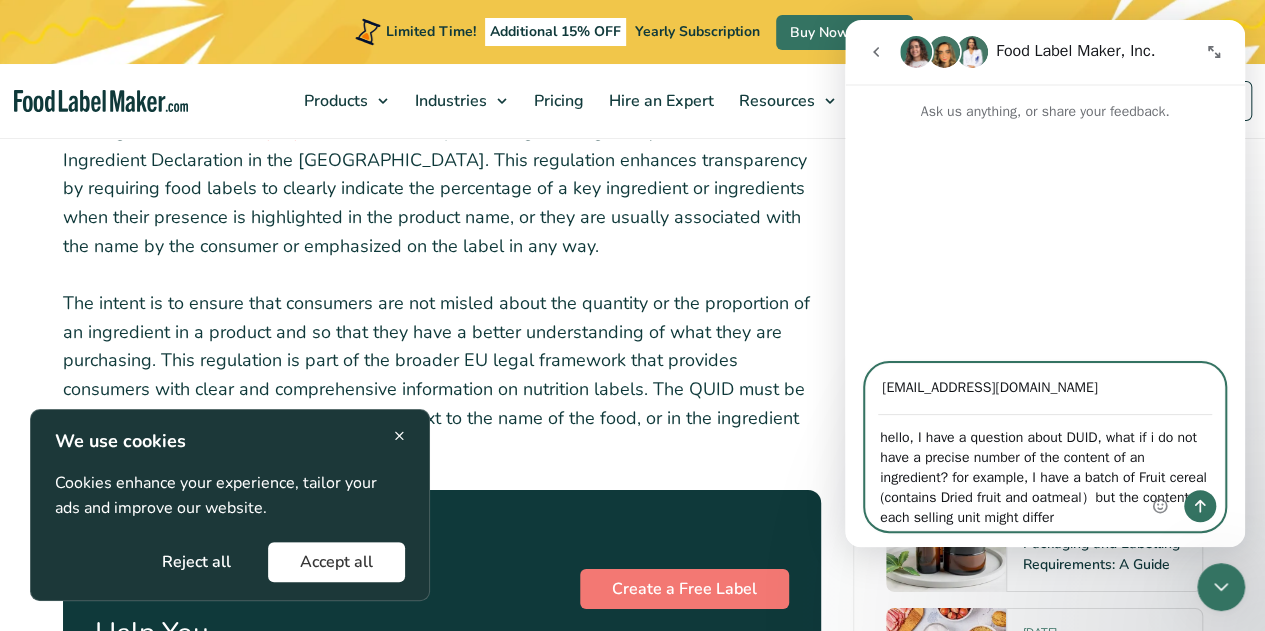 paste on "dried fruit" 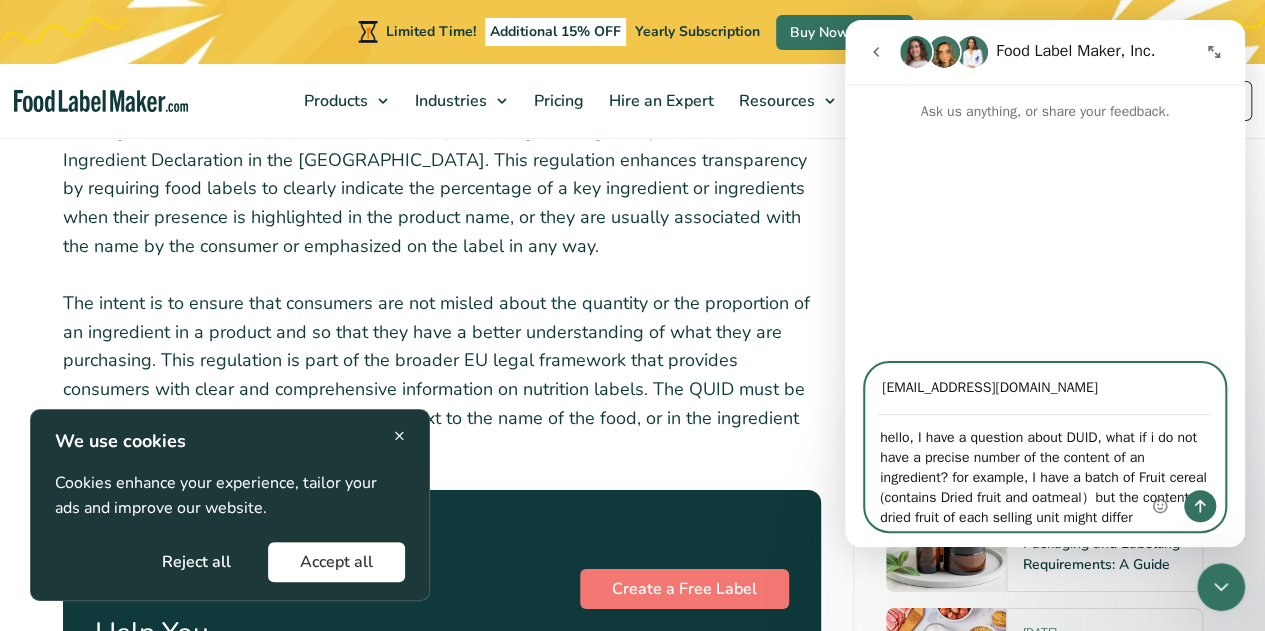 click on "hello, I have a question about DUID, what if i do not have a precise number of the content of an ingredient? for example, I have a batch of Fruit cereal (contains Dried fruit and oatmeal）but the content of  dried fruit of each selling unit might differ" at bounding box center [1045, 473] 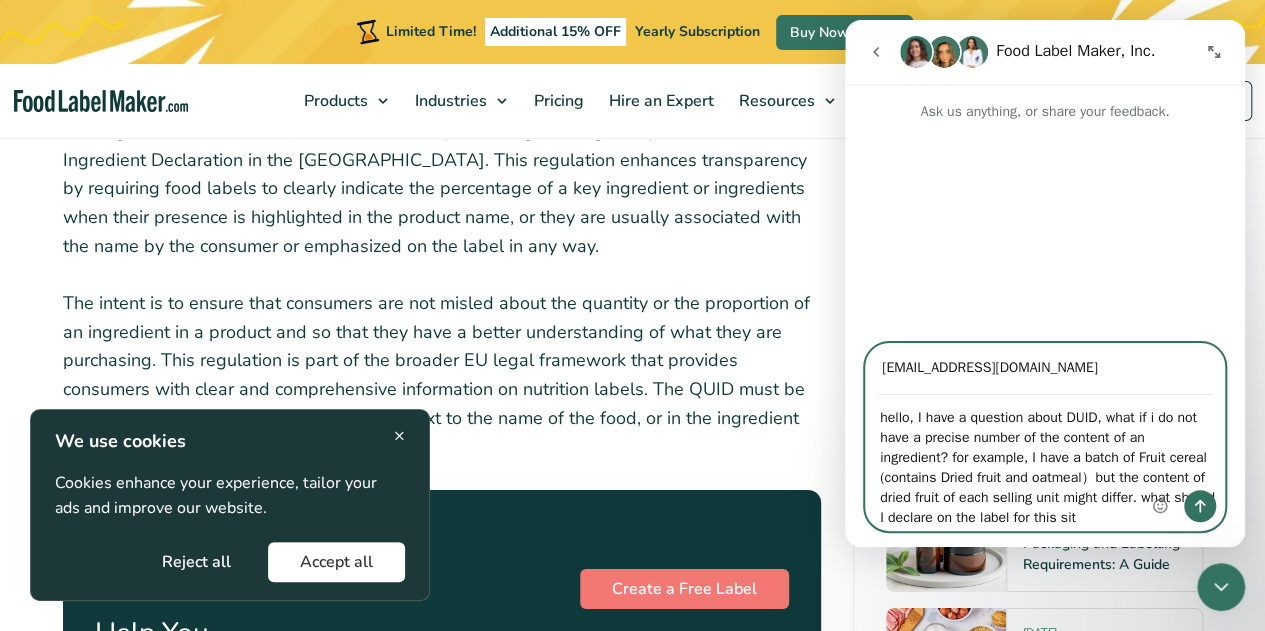 scroll, scrollTop: 16, scrollLeft: 0, axis: vertical 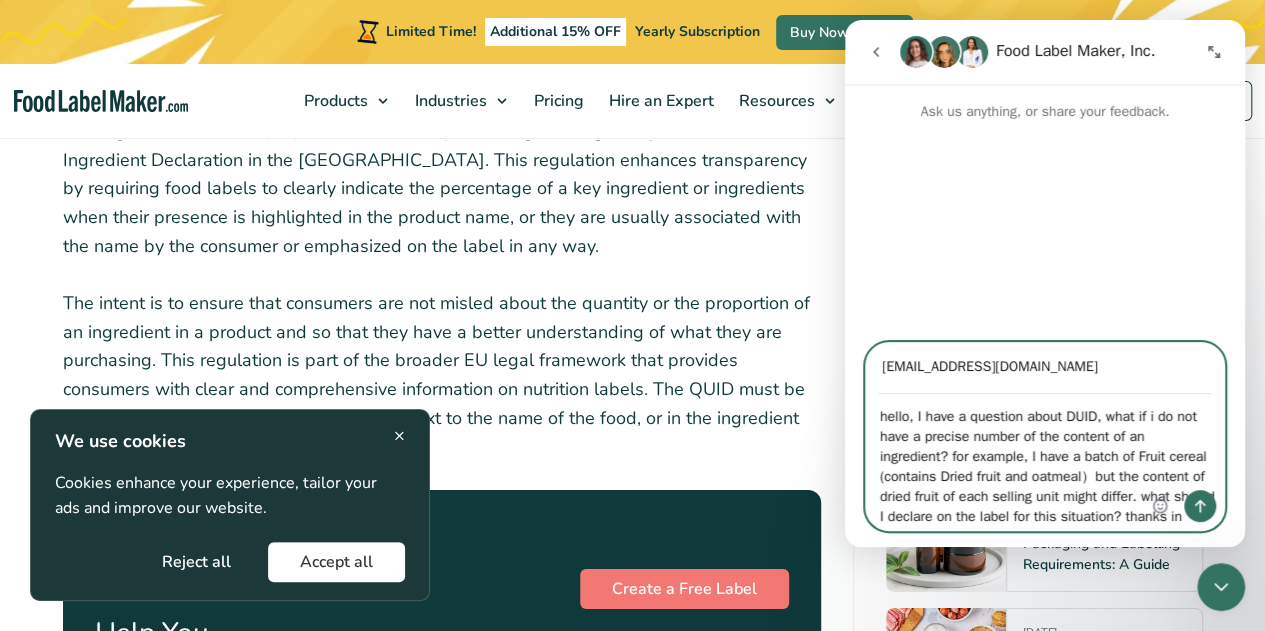 drag, startPoint x: 1134, startPoint y: 526, endPoint x: 809, endPoint y: 381, distance: 355.87918 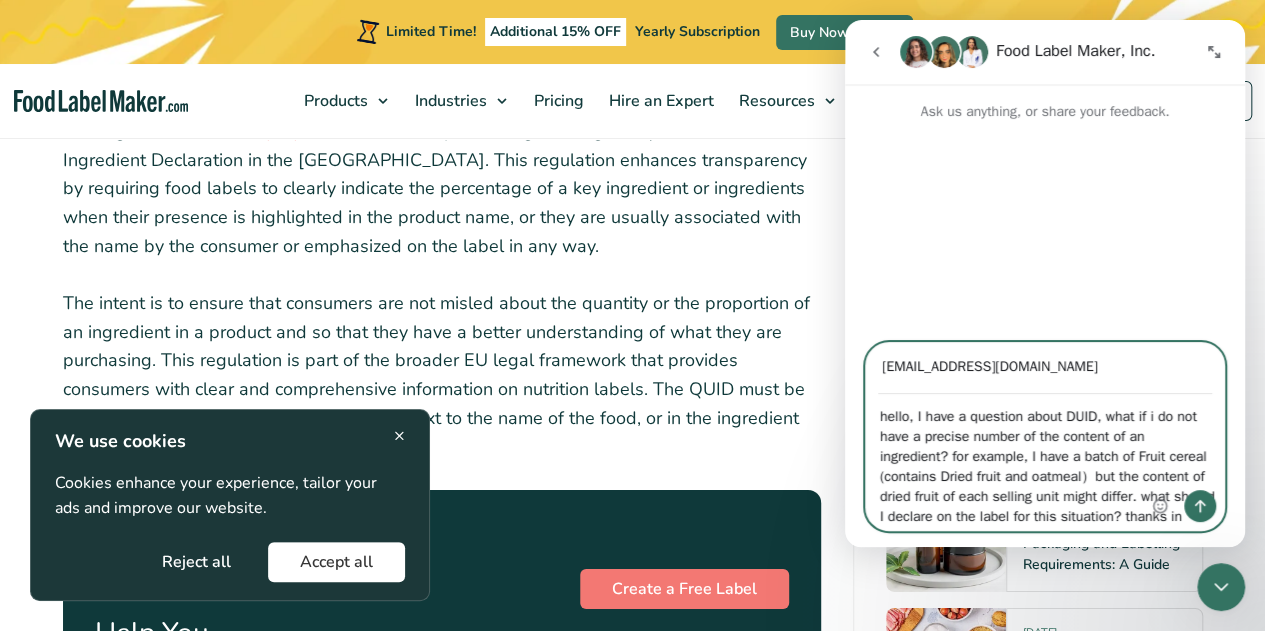 type on "hello, I have a question about DUID, what if i do not have a precise number of the content of an ingredient? for example, I have a batch of Fruit cereal (contains Dried fruit and oatmeal）but the content of  dried fruit of each selling unit might differ. what should I declare on the label for this situation? thanks in advance!" 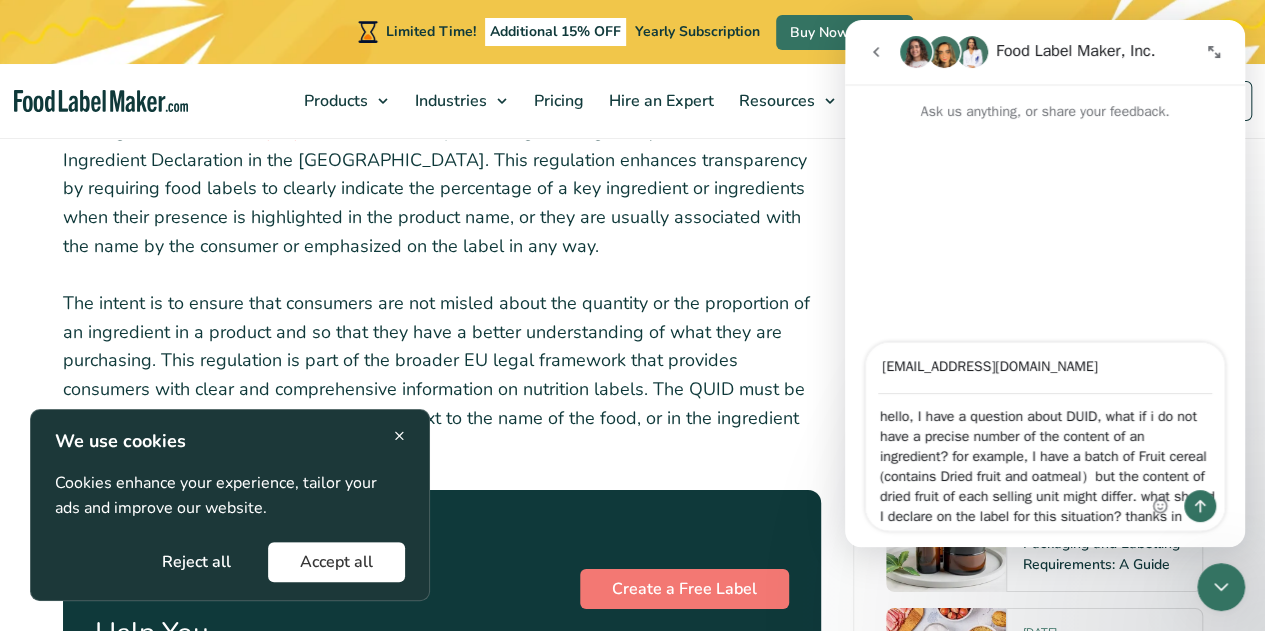 click at bounding box center (1045, 233) 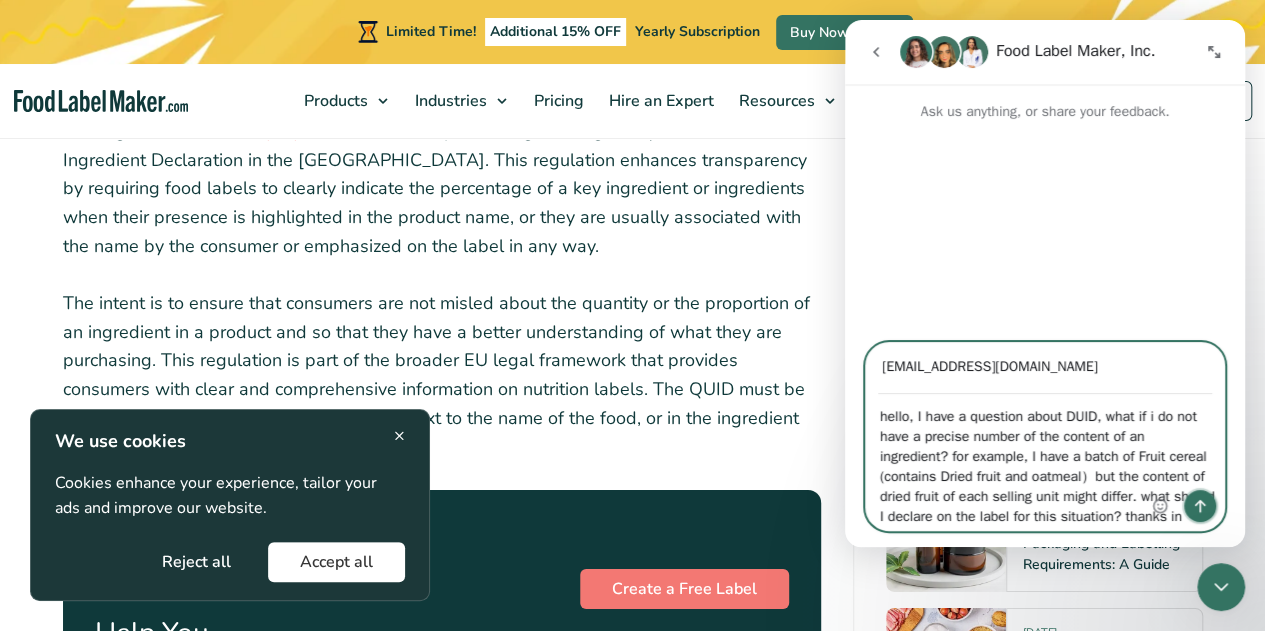 click at bounding box center (1200, 506) 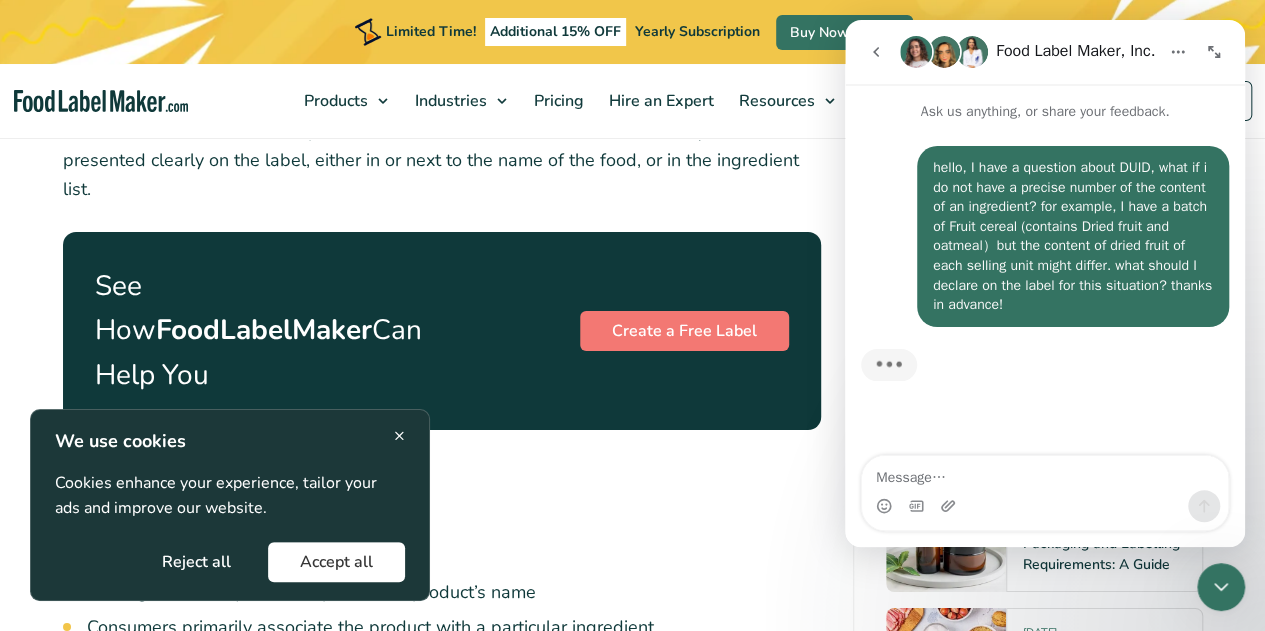 scroll, scrollTop: 3192, scrollLeft: 0, axis: vertical 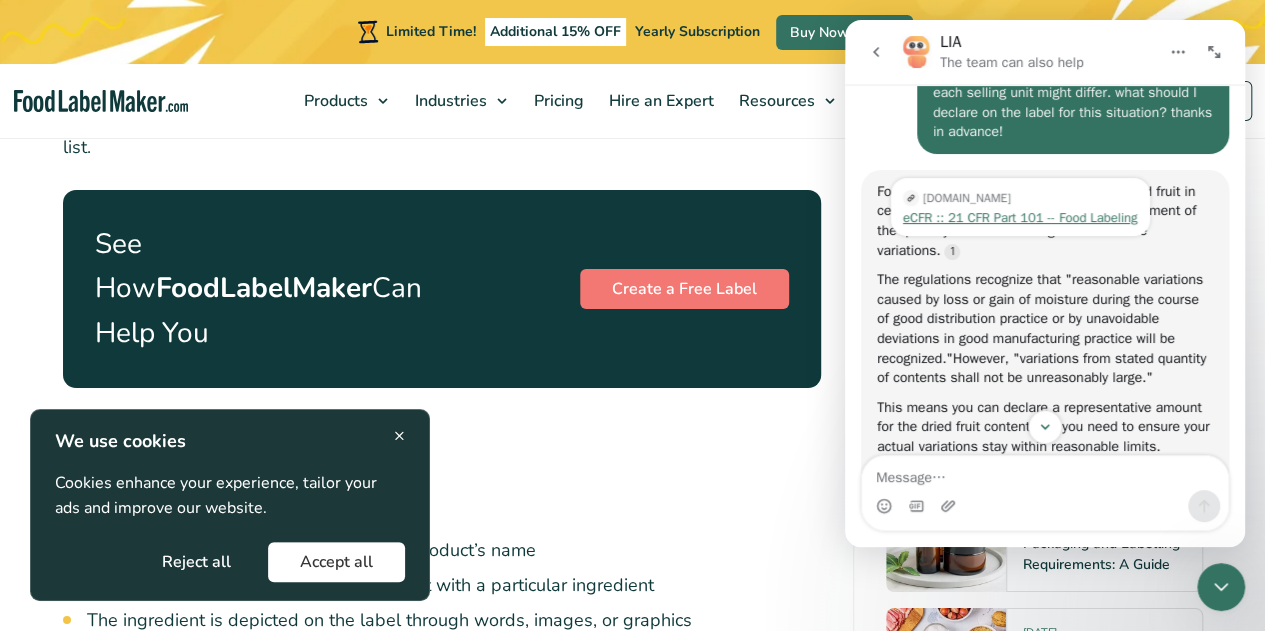 drag, startPoint x: 1027, startPoint y: 218, endPoint x: 1052, endPoint y: 221, distance: 25.179358 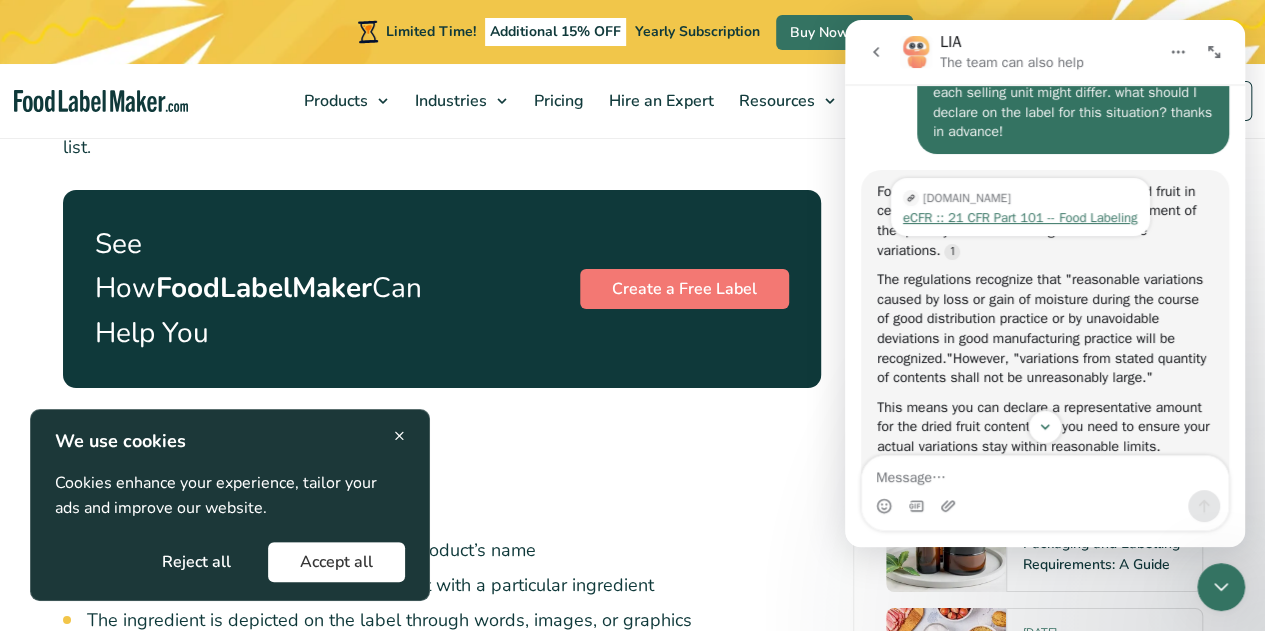 click on "eCFR :: 21 CFR Part 101 -- Food Labeling" at bounding box center [1020, 217] 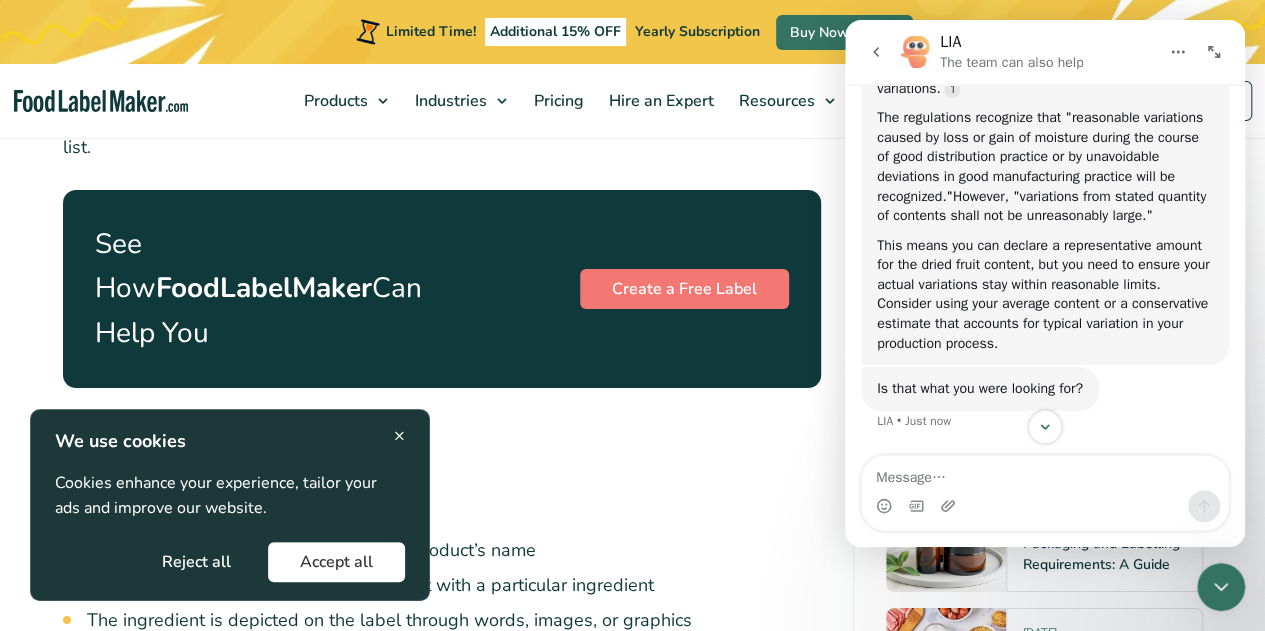 scroll, scrollTop: 370, scrollLeft: 0, axis: vertical 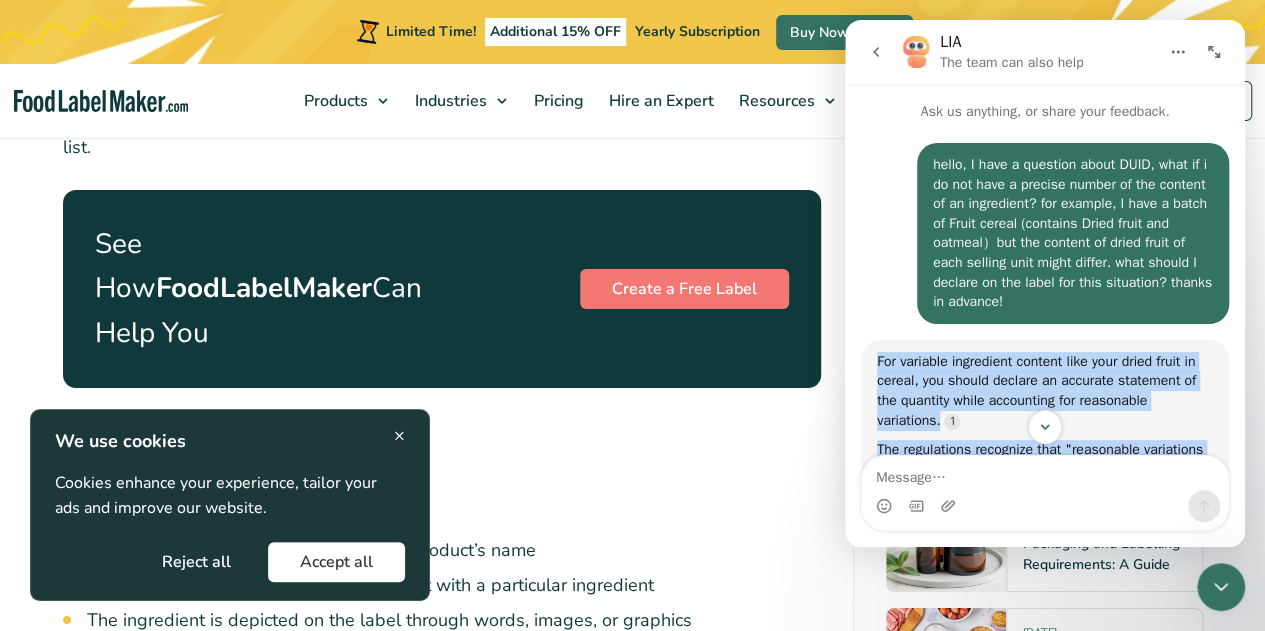 drag, startPoint x: 1188, startPoint y: 348, endPoint x: 876, endPoint y: 361, distance: 312.27072 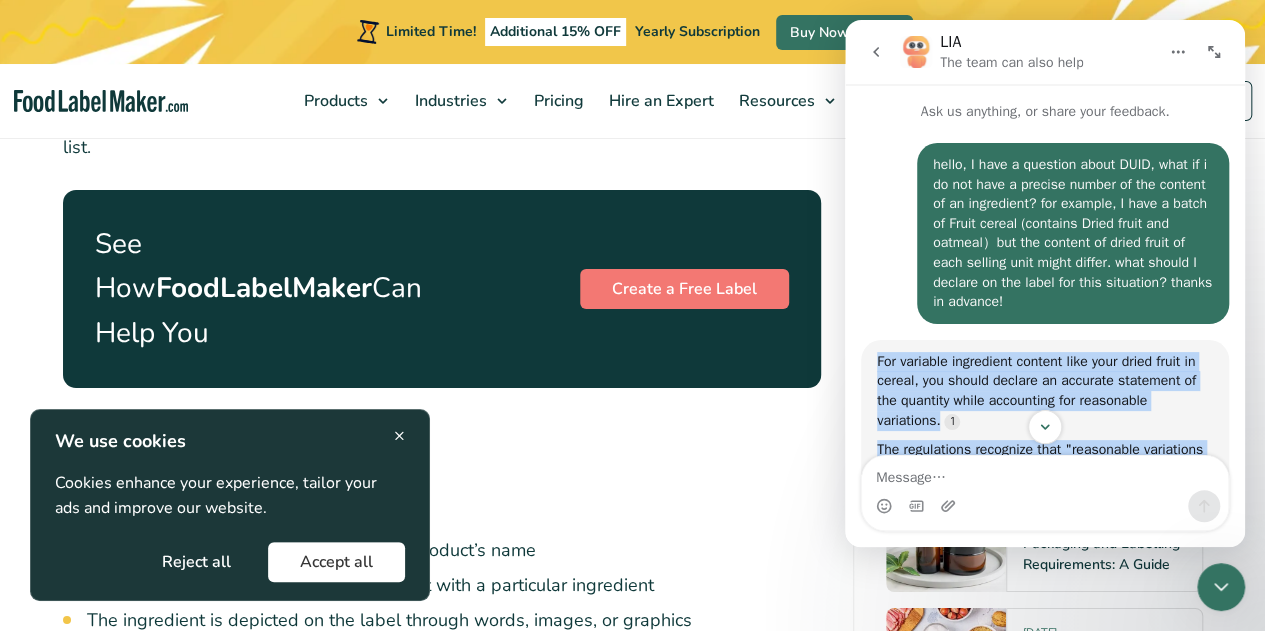 click on "For variable ingredient content like your dried fruit in cereal, you should declare an accurate statement of the quantity while accounting for reasonable variations. The regulations recognize that "reasonable variations caused by loss or gain of moisture during the course of good distribution practice or by unavoidable deviations in good manufacturing practice will be recognized."However, "variations from stated quantity of contents shall not be unreasonably large." This means you can declare a representative amount for the dried fruit content, but you need to ensure your actual variations stay within reasonable limits. Consider using your average content or a conservative estimate that accounts for typical variation in your production process. LIA   • AI Agent  •   1m ago" at bounding box center (1045, 519) 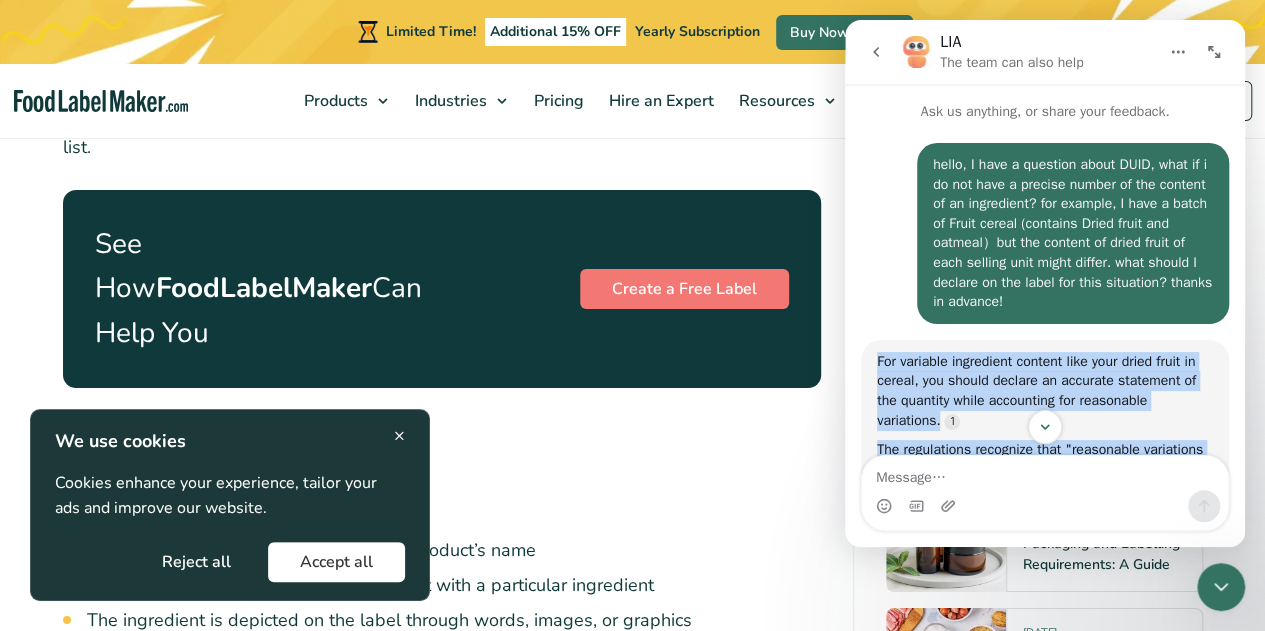 scroll, scrollTop: 2, scrollLeft: 0, axis: vertical 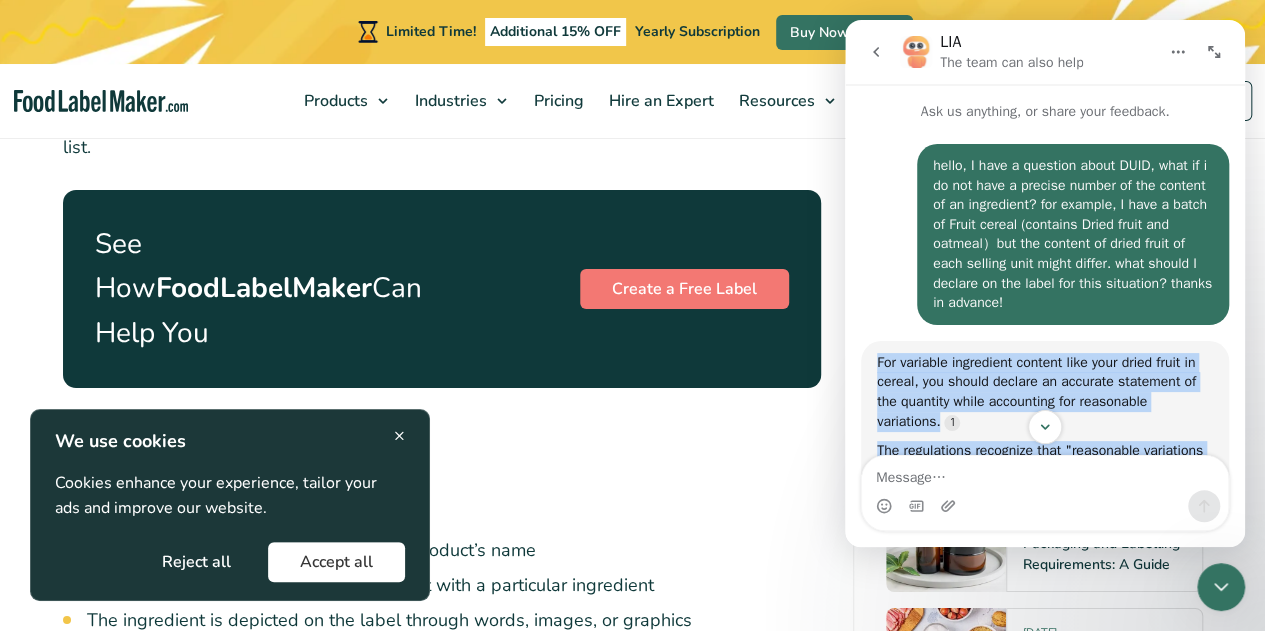 copy on "For variable ingredient content like your dried fruit in cereal, you should declare an accurate statement of the quantity while accounting for reasonable variations. The regulations recognize that "reasonable variations caused by loss or gain of moisture during the course of good distribution practice or by unavoidable deviations in good manufacturing practice will be recognized."However, "variations from stated quantity of contents shall not be unreasonably large." This means you can declare a representative amount for the dried fruit content, but you need to ensure your actual variations stay within reasonable limits. Consider using your average content or a conservative estimate that accounts for typical variation in your production process" 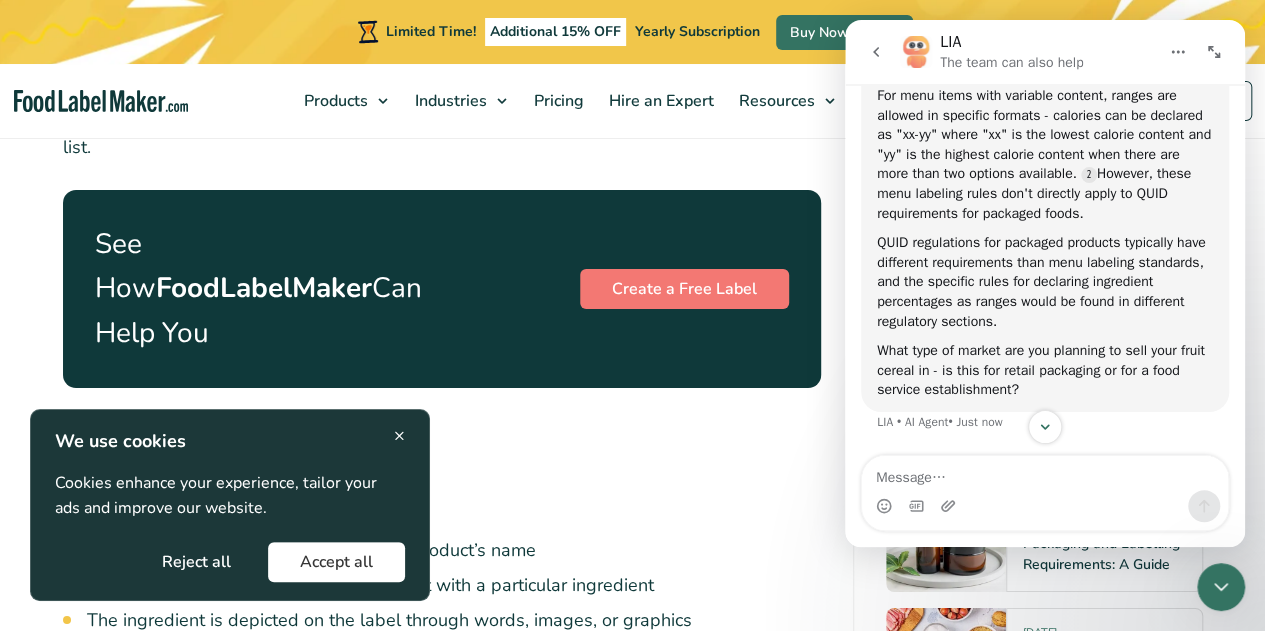 scroll, scrollTop: 1107, scrollLeft: 0, axis: vertical 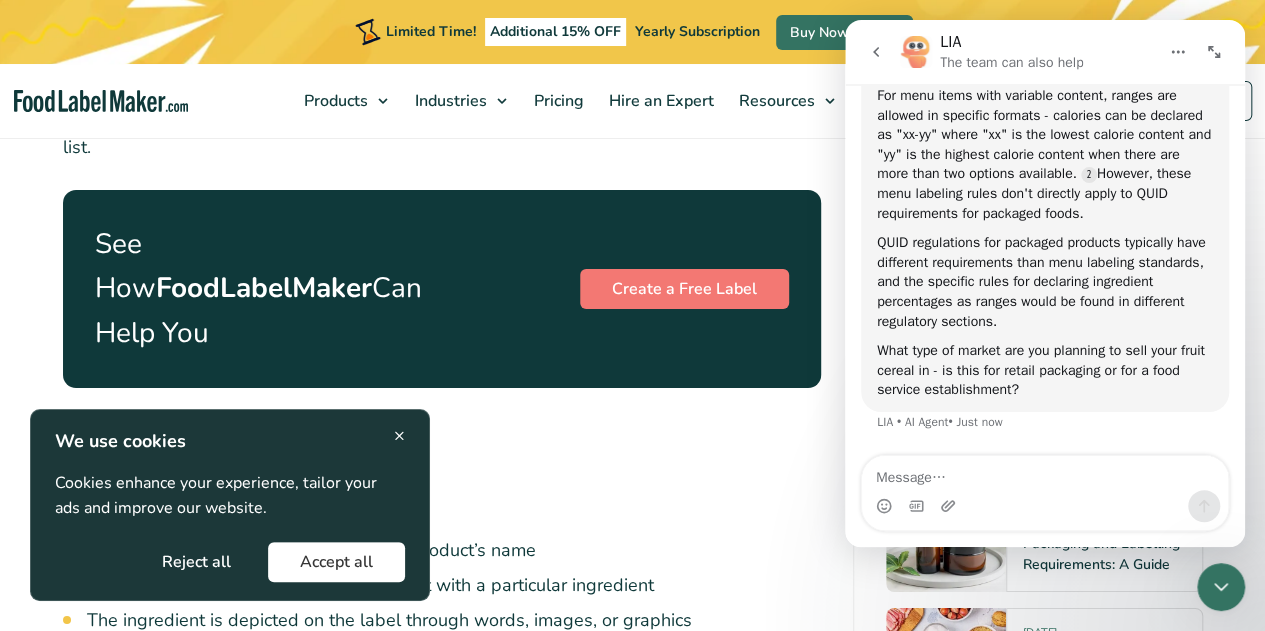 click at bounding box center (1045, 506) 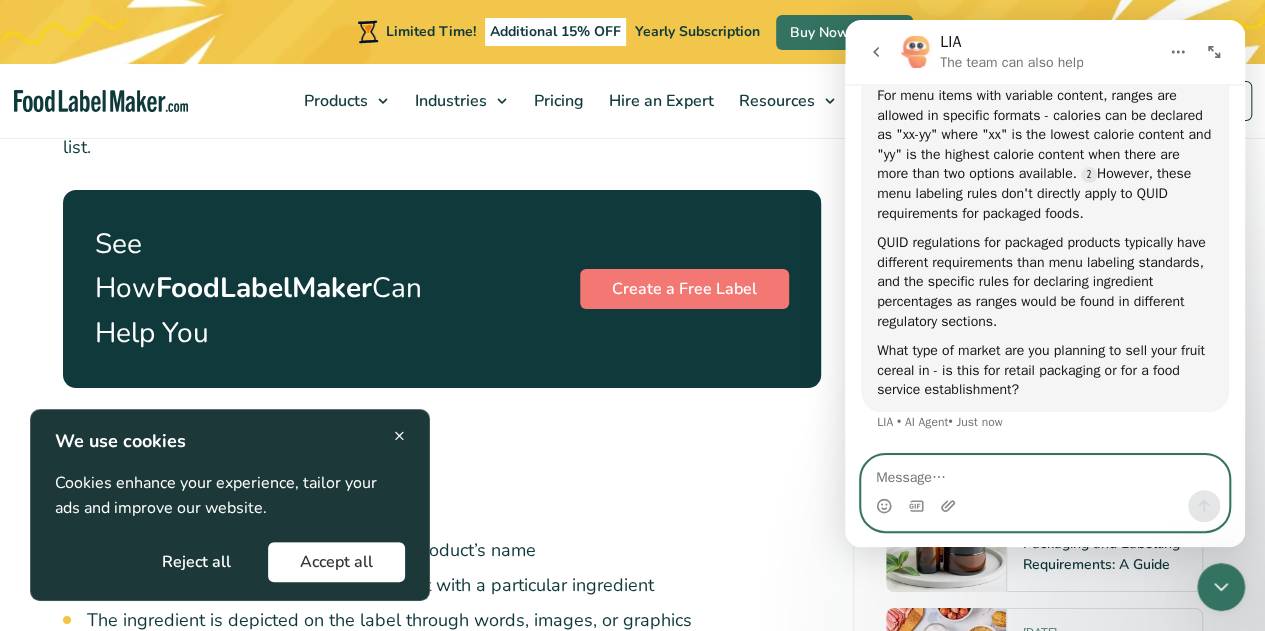 click at bounding box center (1045, 473) 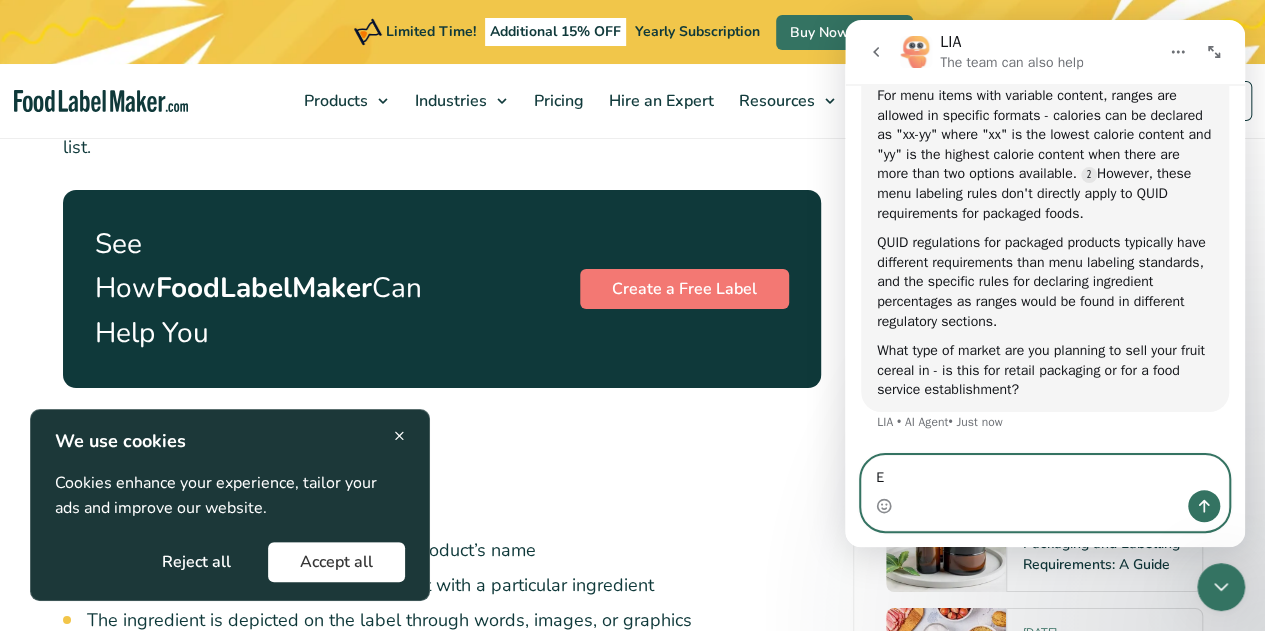 type on "EU" 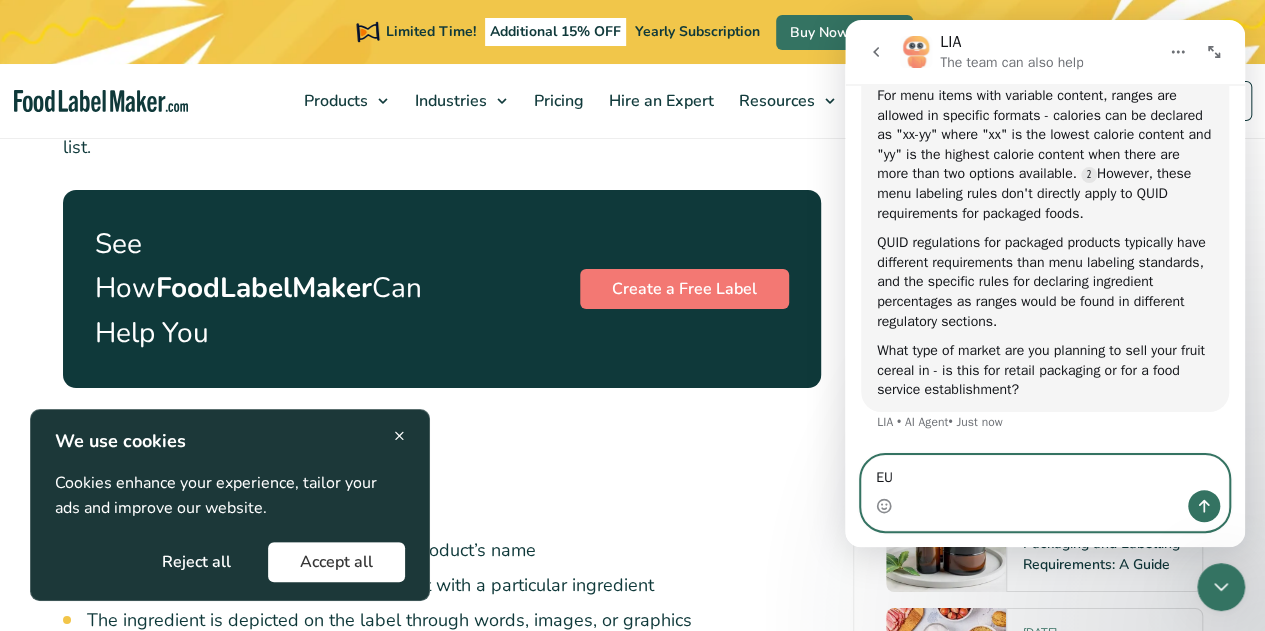 type 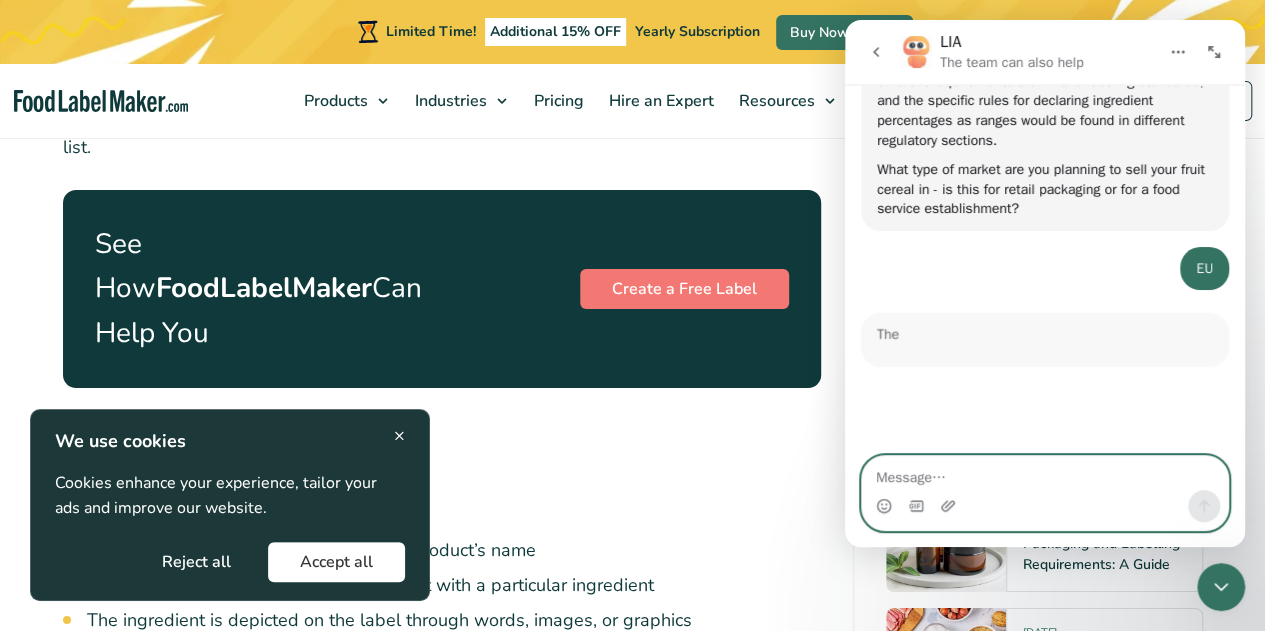 scroll, scrollTop: 1198, scrollLeft: 0, axis: vertical 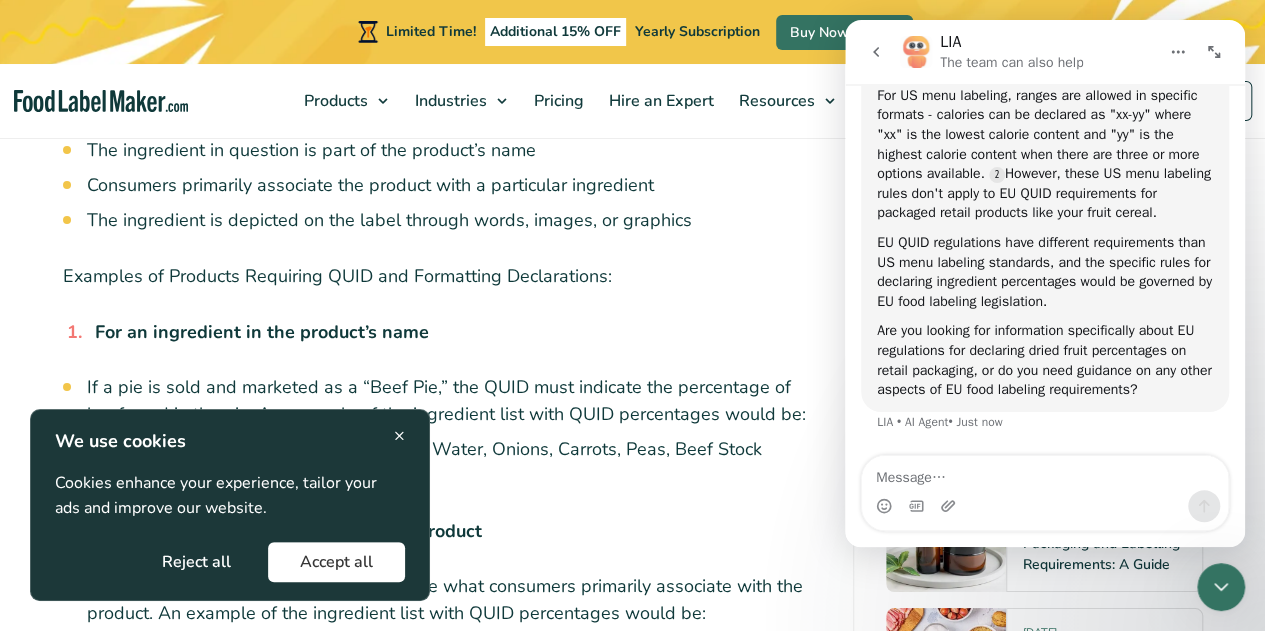 click on "Examples of Products Requiring QUID and Formatting Declarations:" at bounding box center [442, 276] 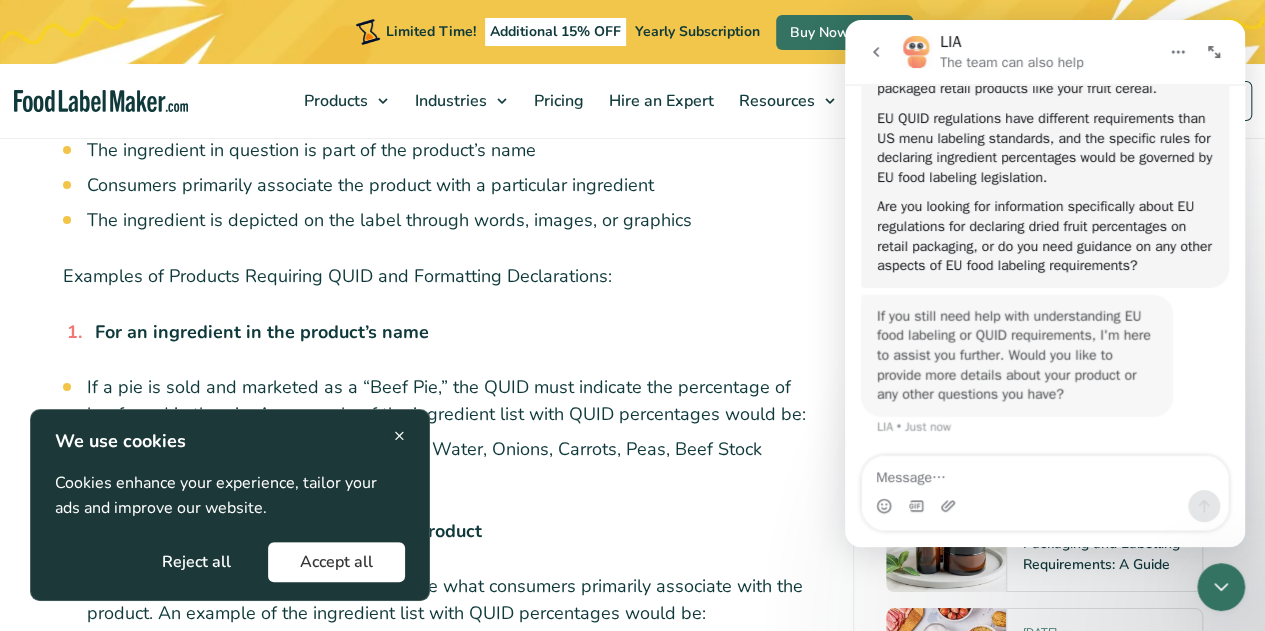 scroll, scrollTop: 1778, scrollLeft: 0, axis: vertical 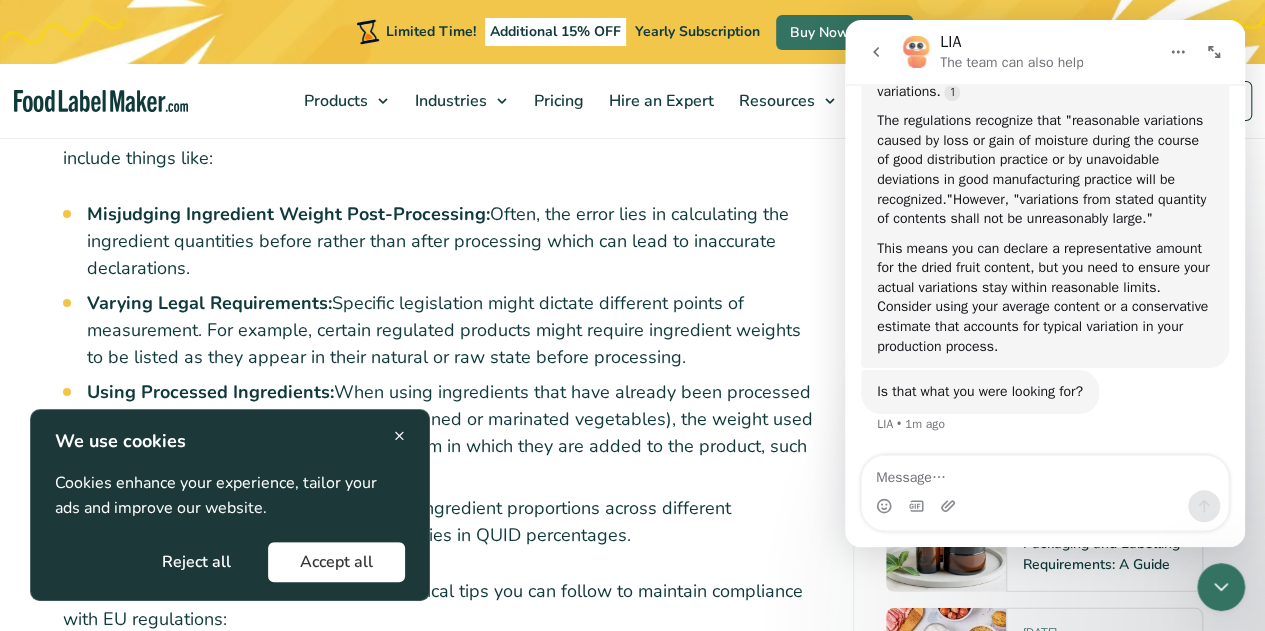 click at bounding box center [1045, 473] 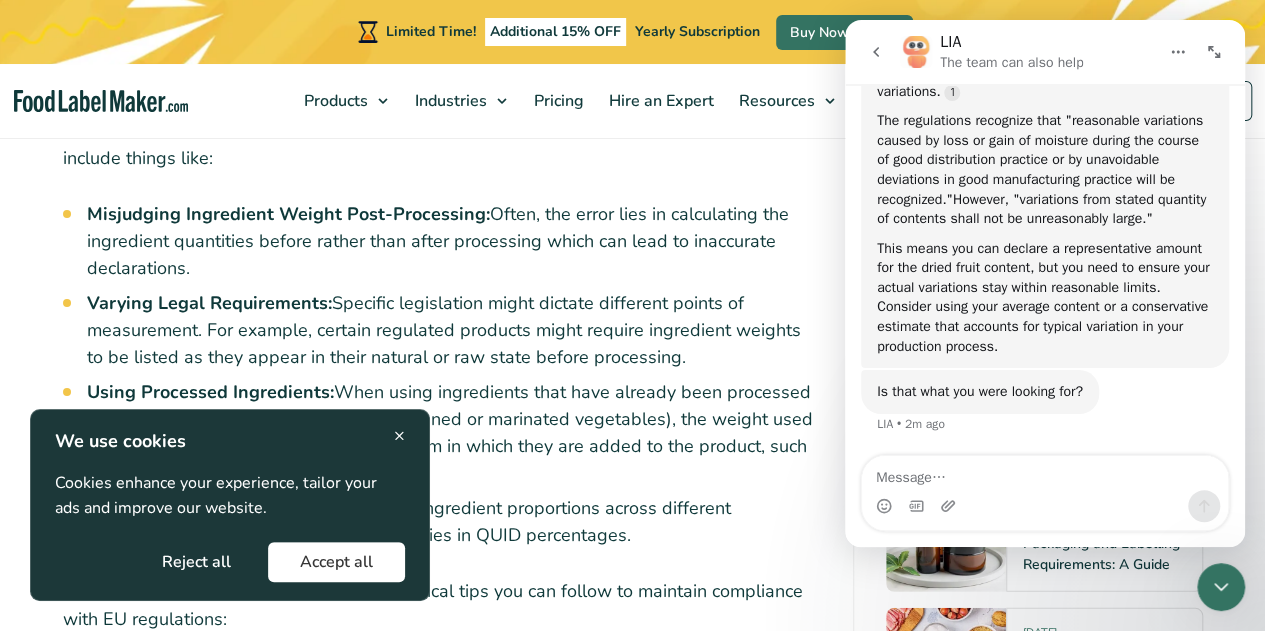 click on "×" at bounding box center [399, 435] 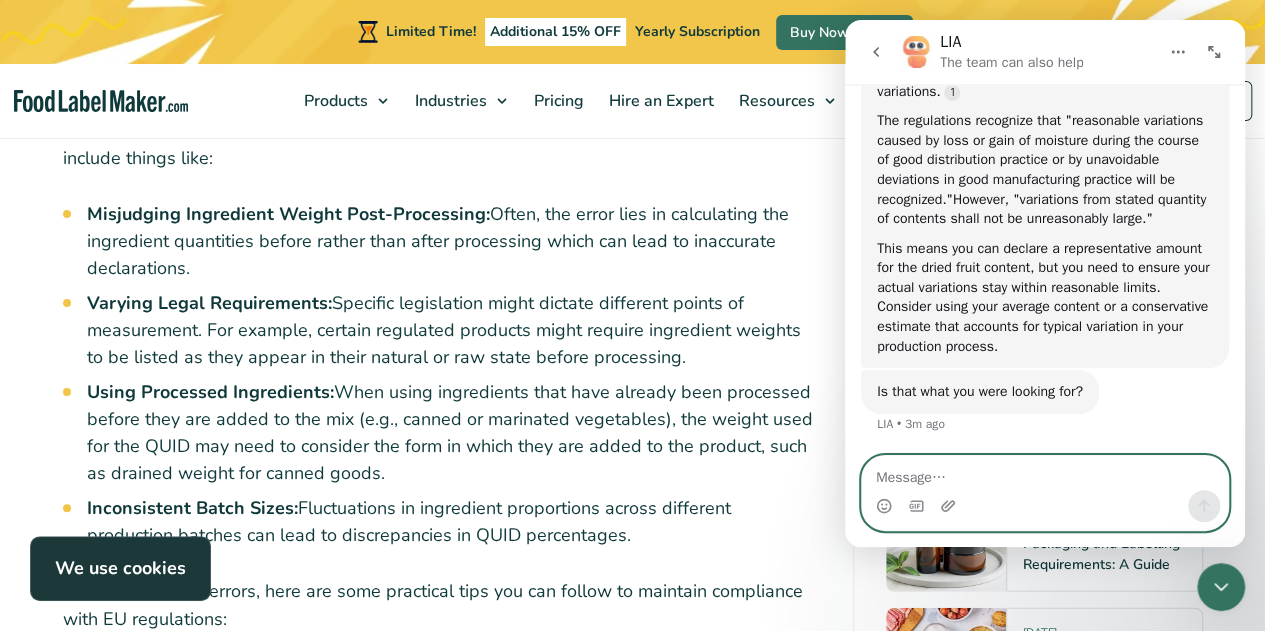 click at bounding box center (1045, 473) 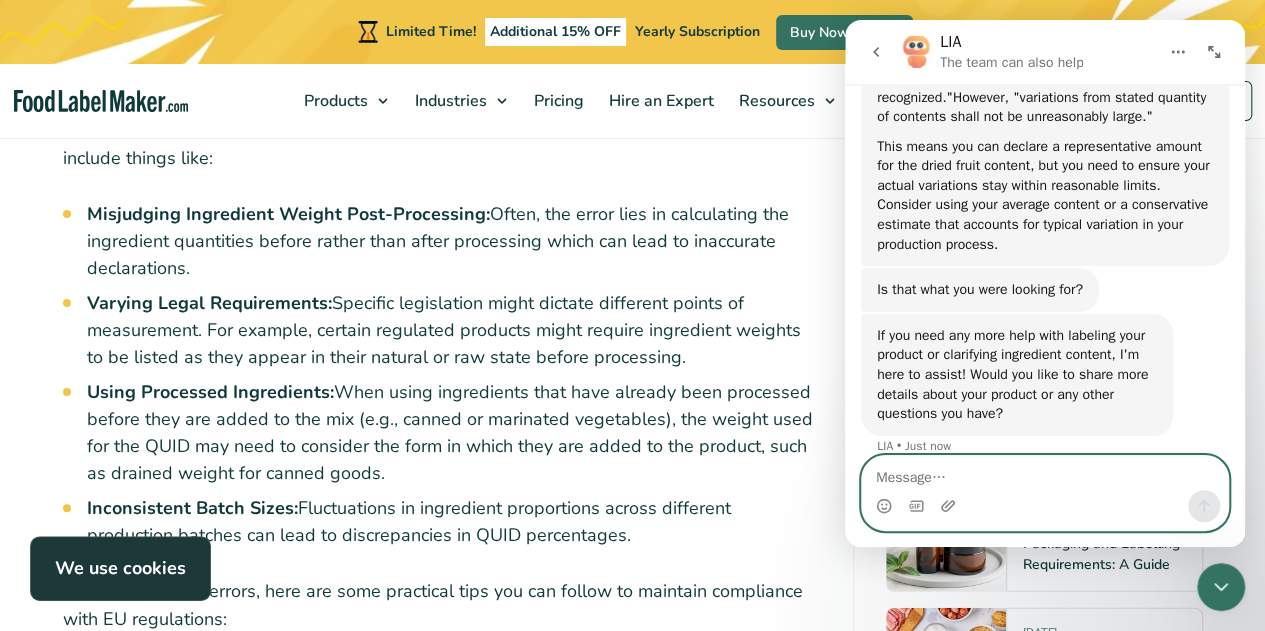 scroll, scrollTop: 494, scrollLeft: 0, axis: vertical 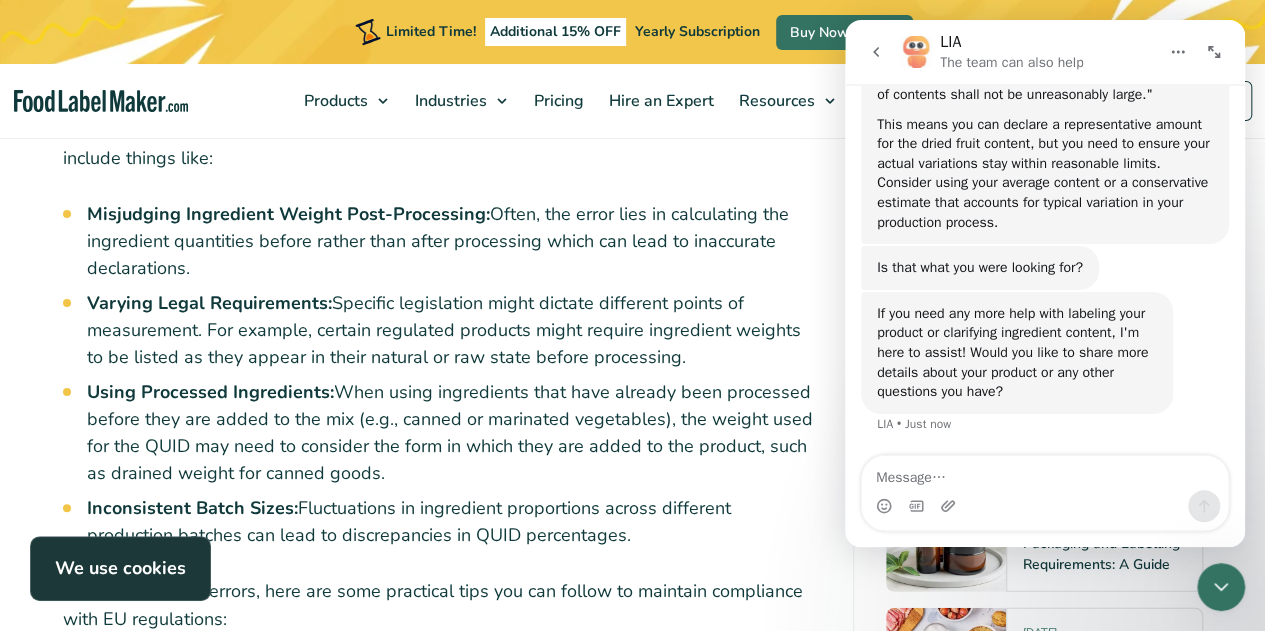 click at bounding box center [1045, 506] 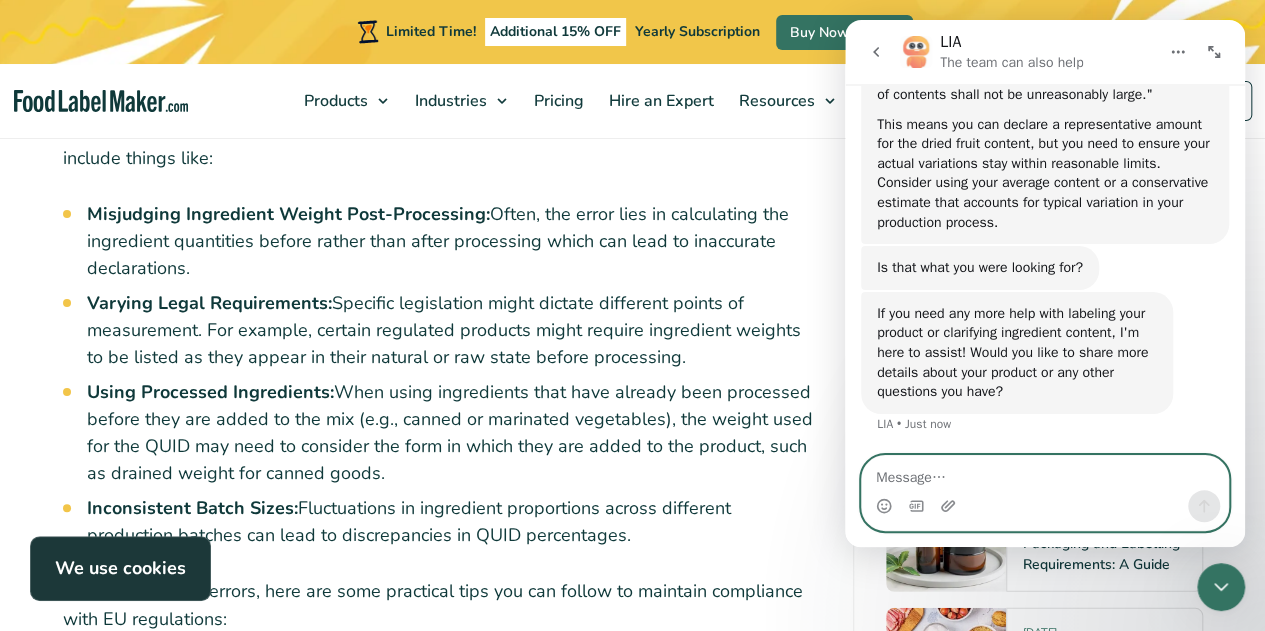 click at bounding box center [1045, 473] 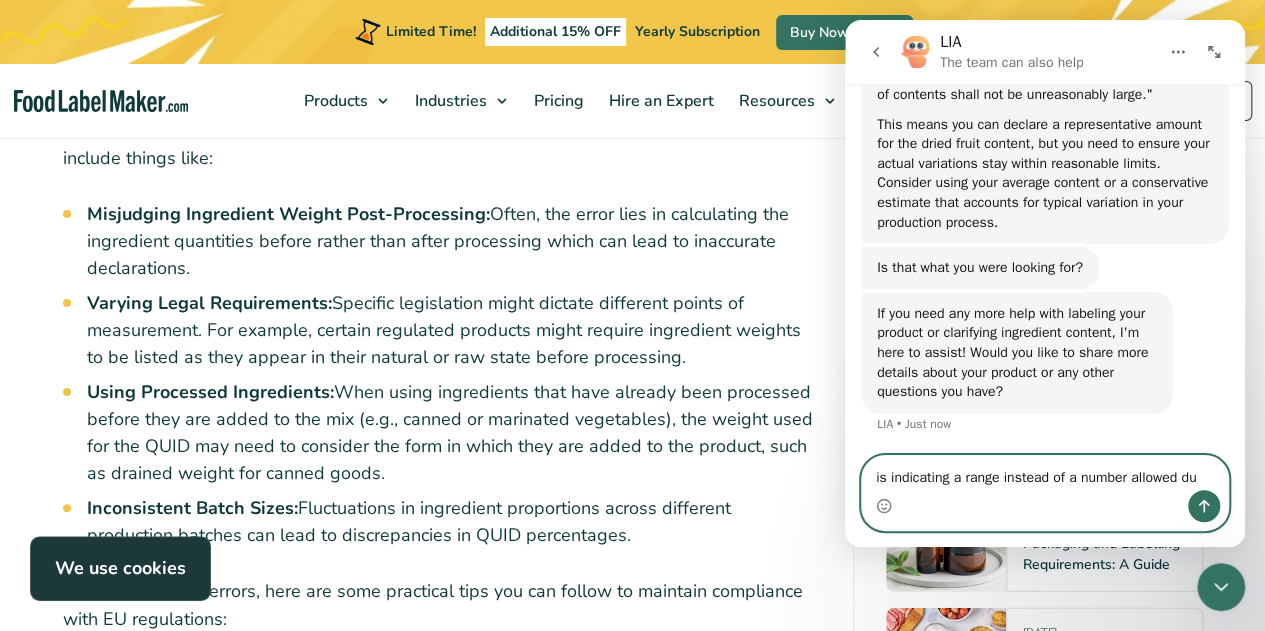 scroll, scrollTop: 514, scrollLeft: 0, axis: vertical 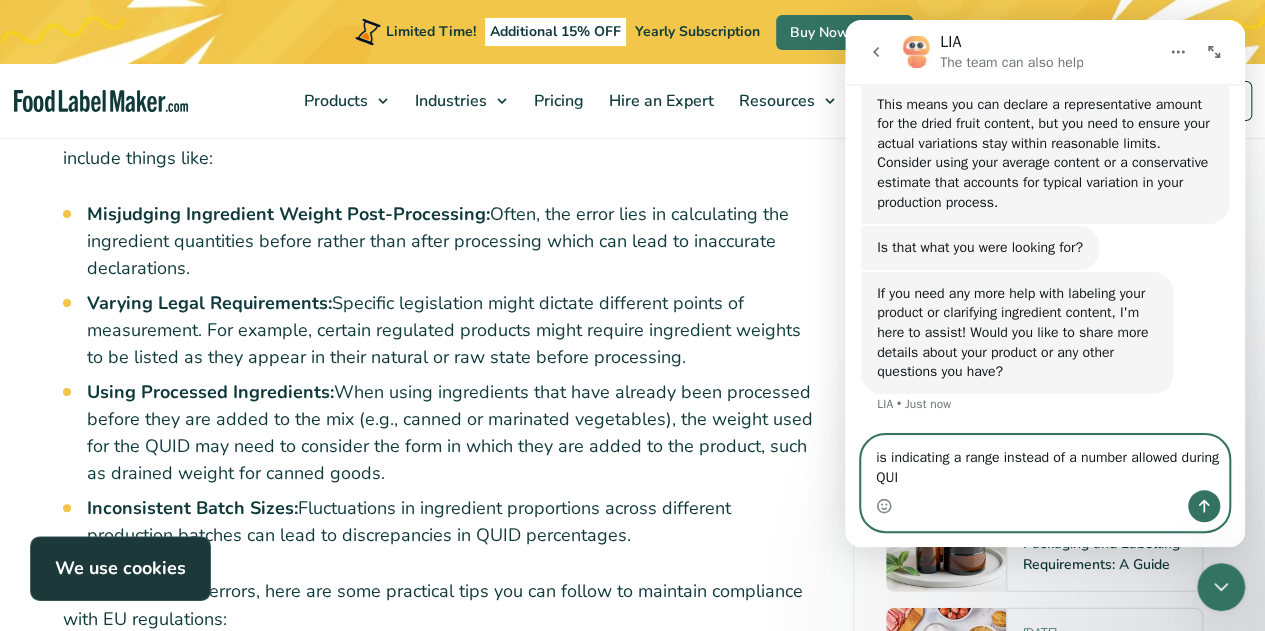 type on "is indicating a range instead of a number allowed during QUID" 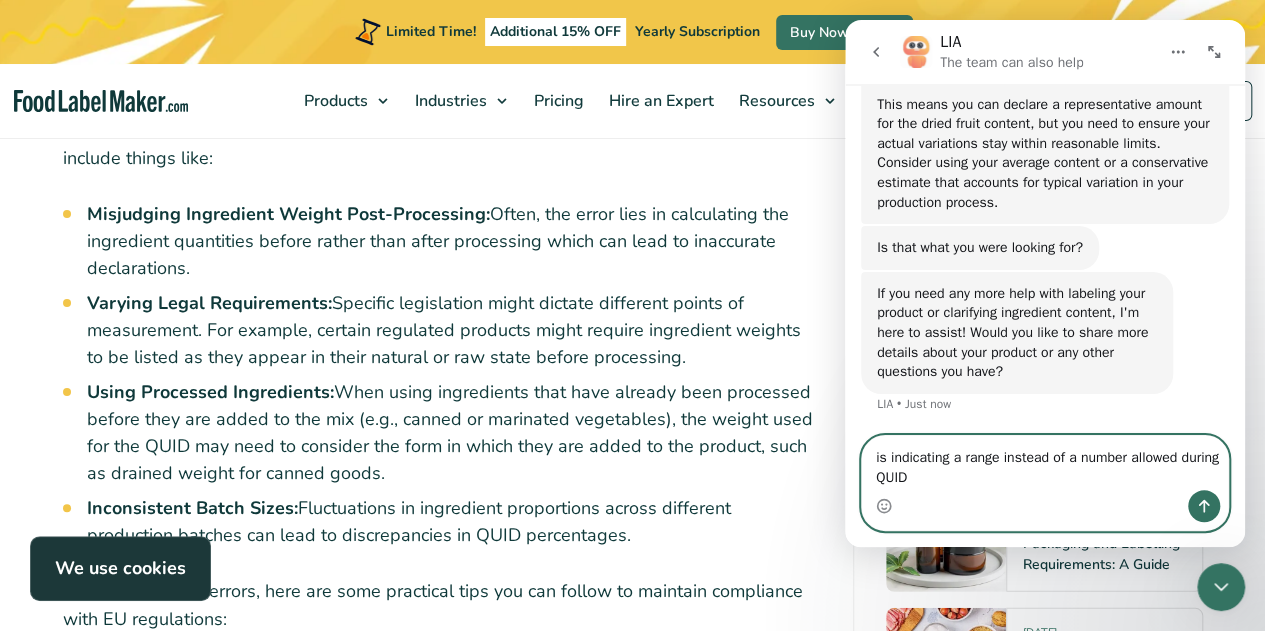 type 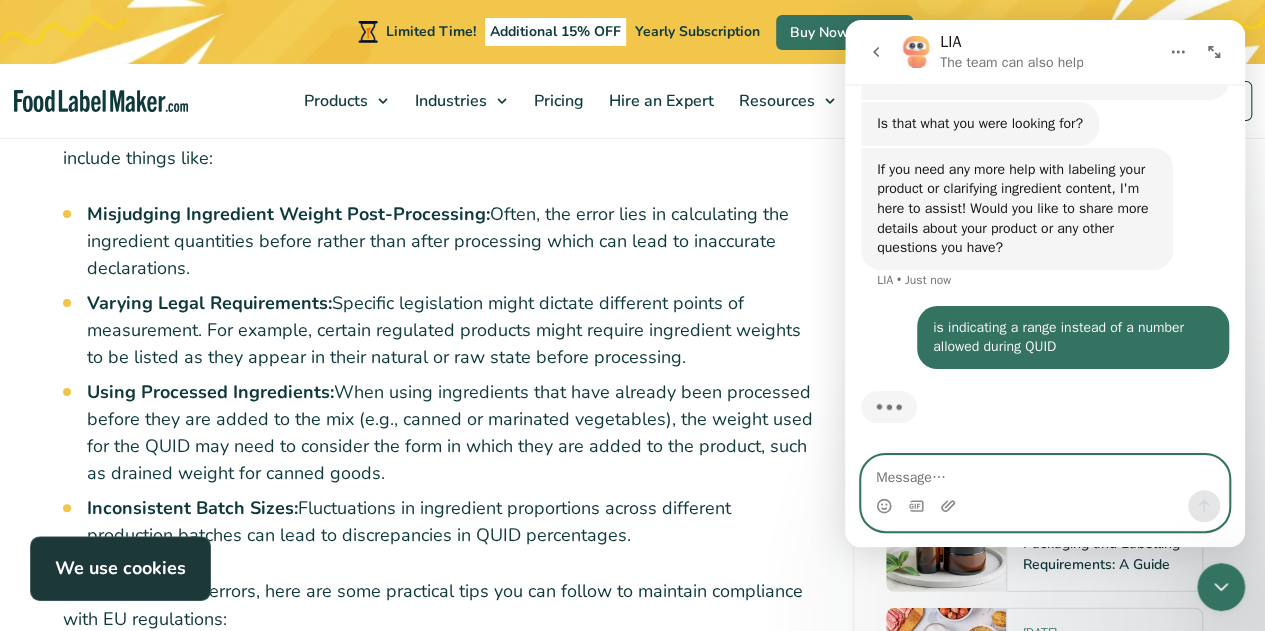 scroll, scrollTop: 638, scrollLeft: 0, axis: vertical 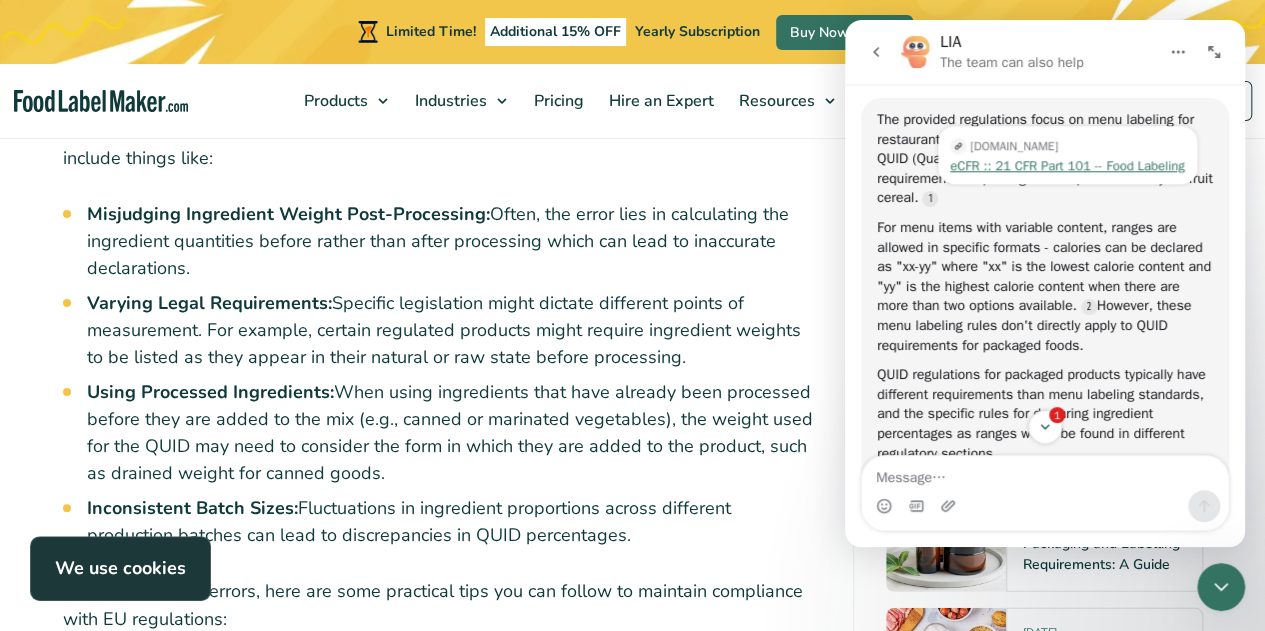 click on "eCFR :: 21 CFR Part 101 -- Food Labeling" at bounding box center (1067, 165) 